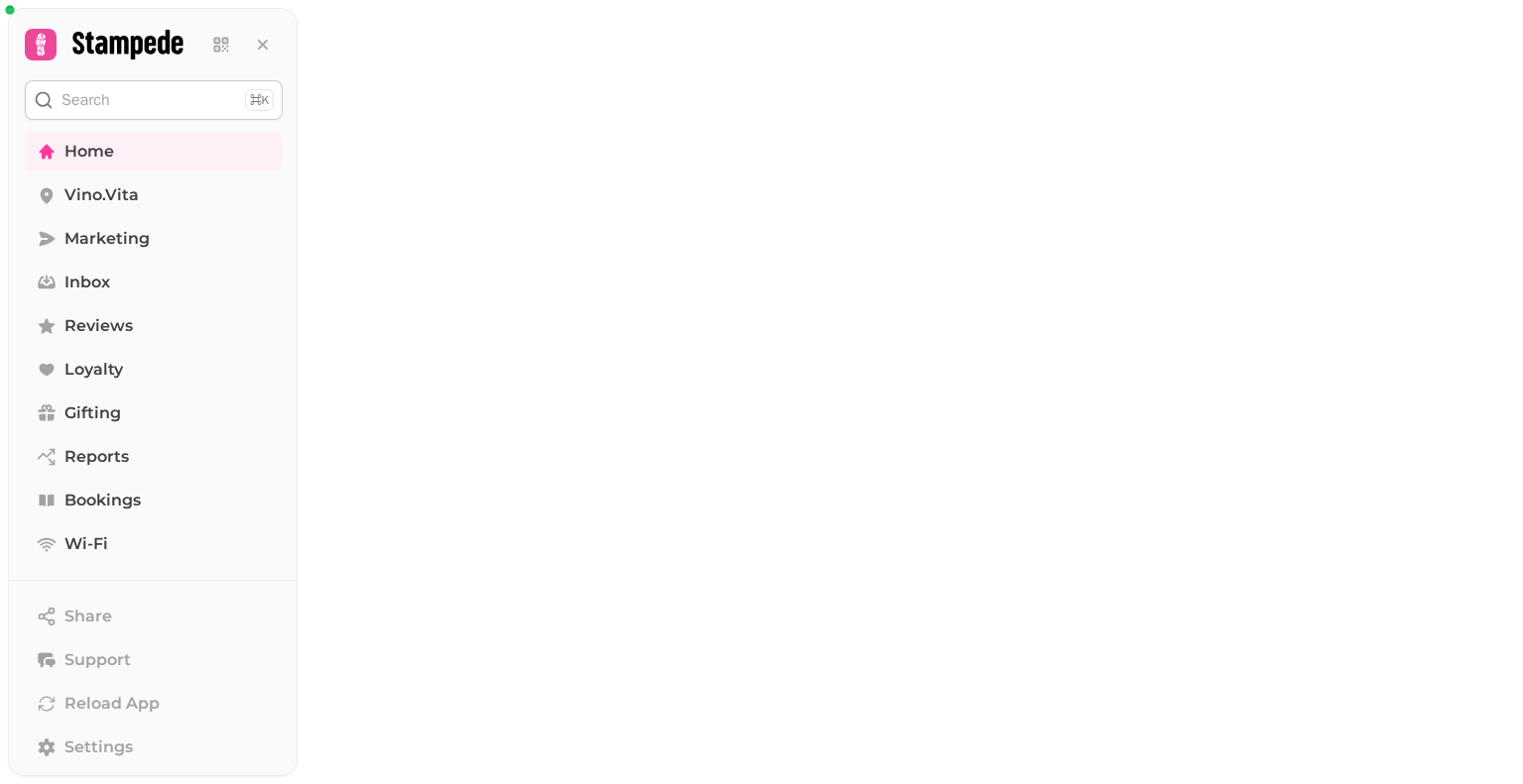 scroll, scrollTop: 0, scrollLeft: 0, axis: both 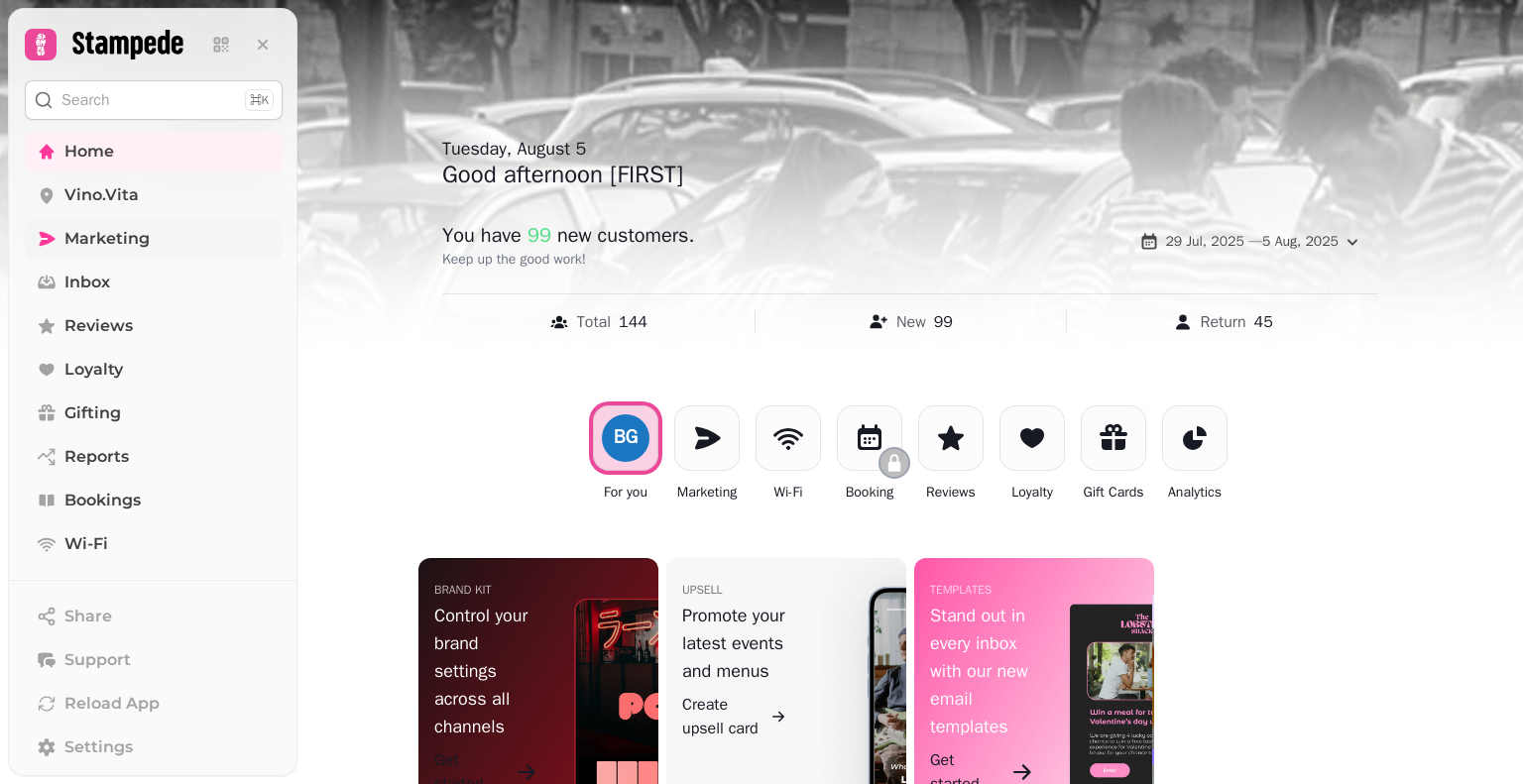click on "Marketing" at bounding box center [107, 239] 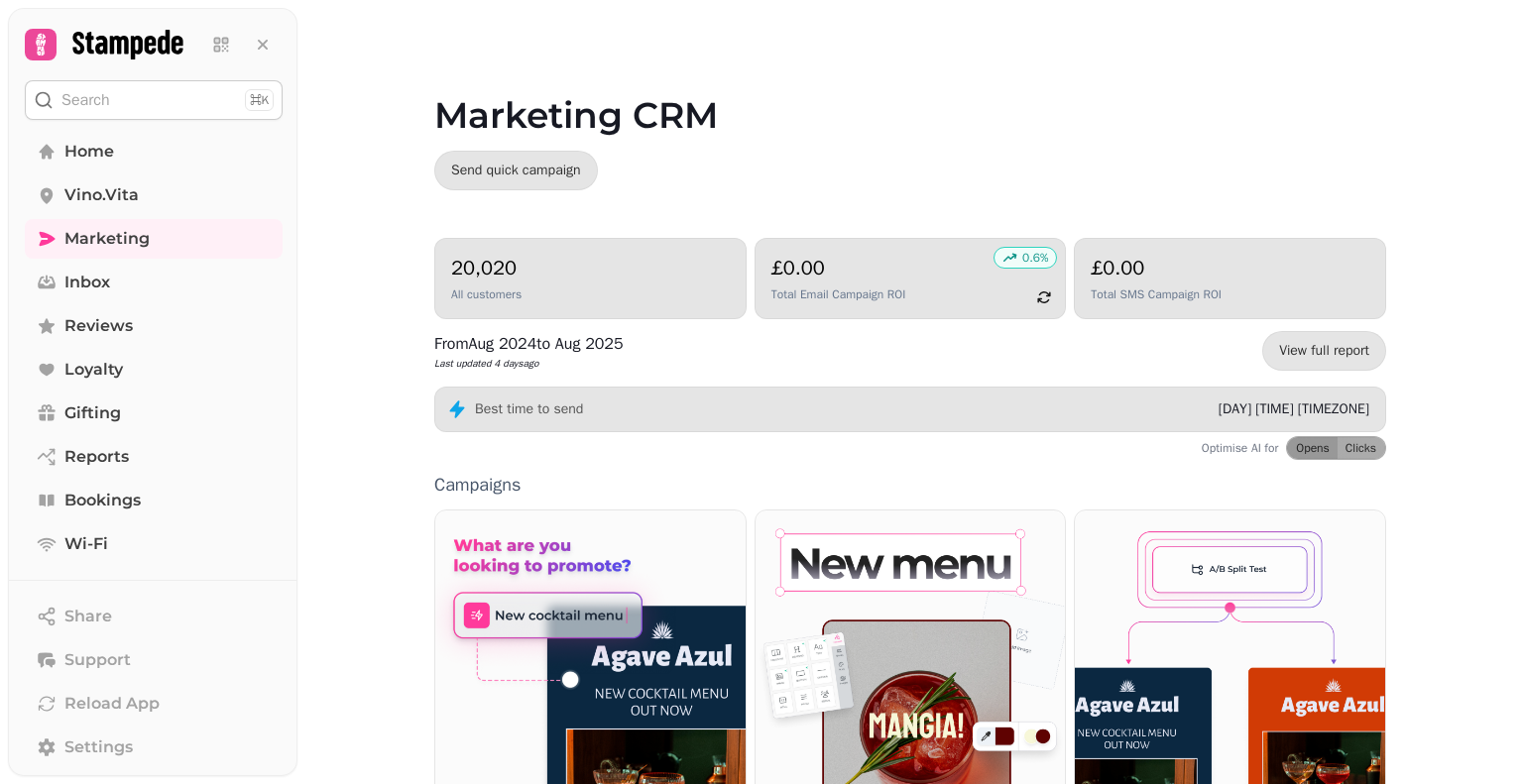 drag, startPoint x: 1518, startPoint y: 82, endPoint x: 1518, endPoint y: 133, distance: 51 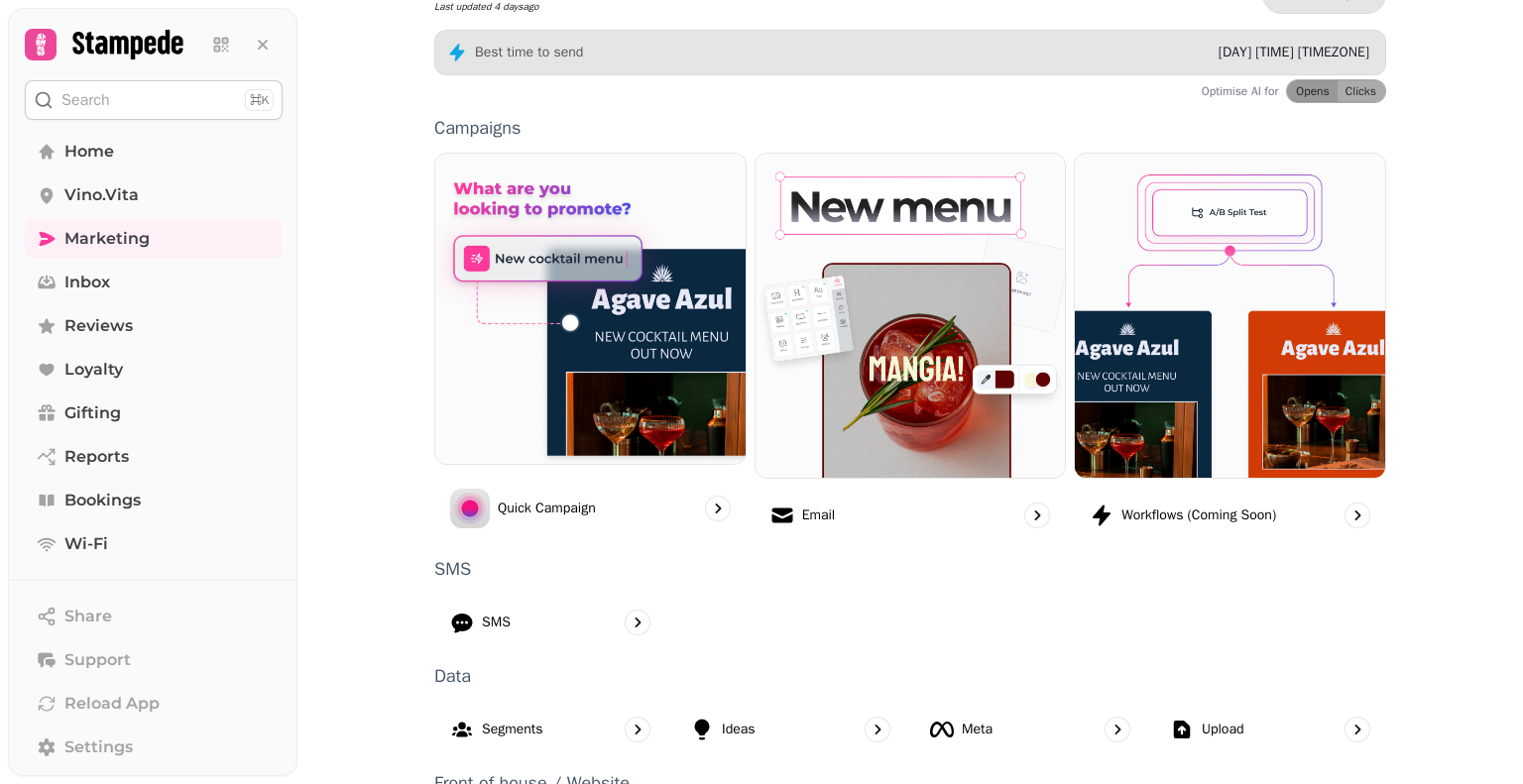 scroll, scrollTop: 450, scrollLeft: 0, axis: vertical 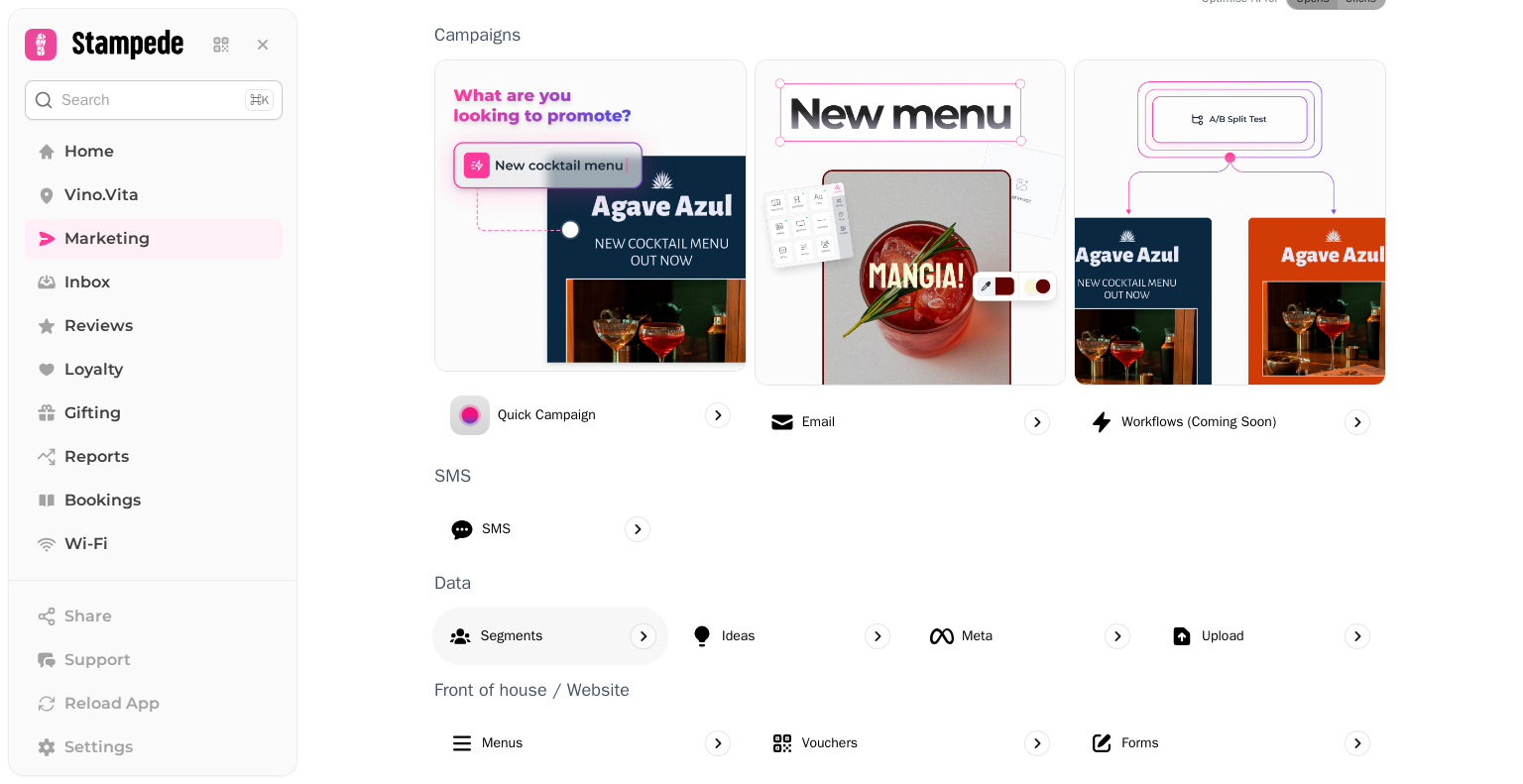 click on "Segments" at bounding box center (512, 635) 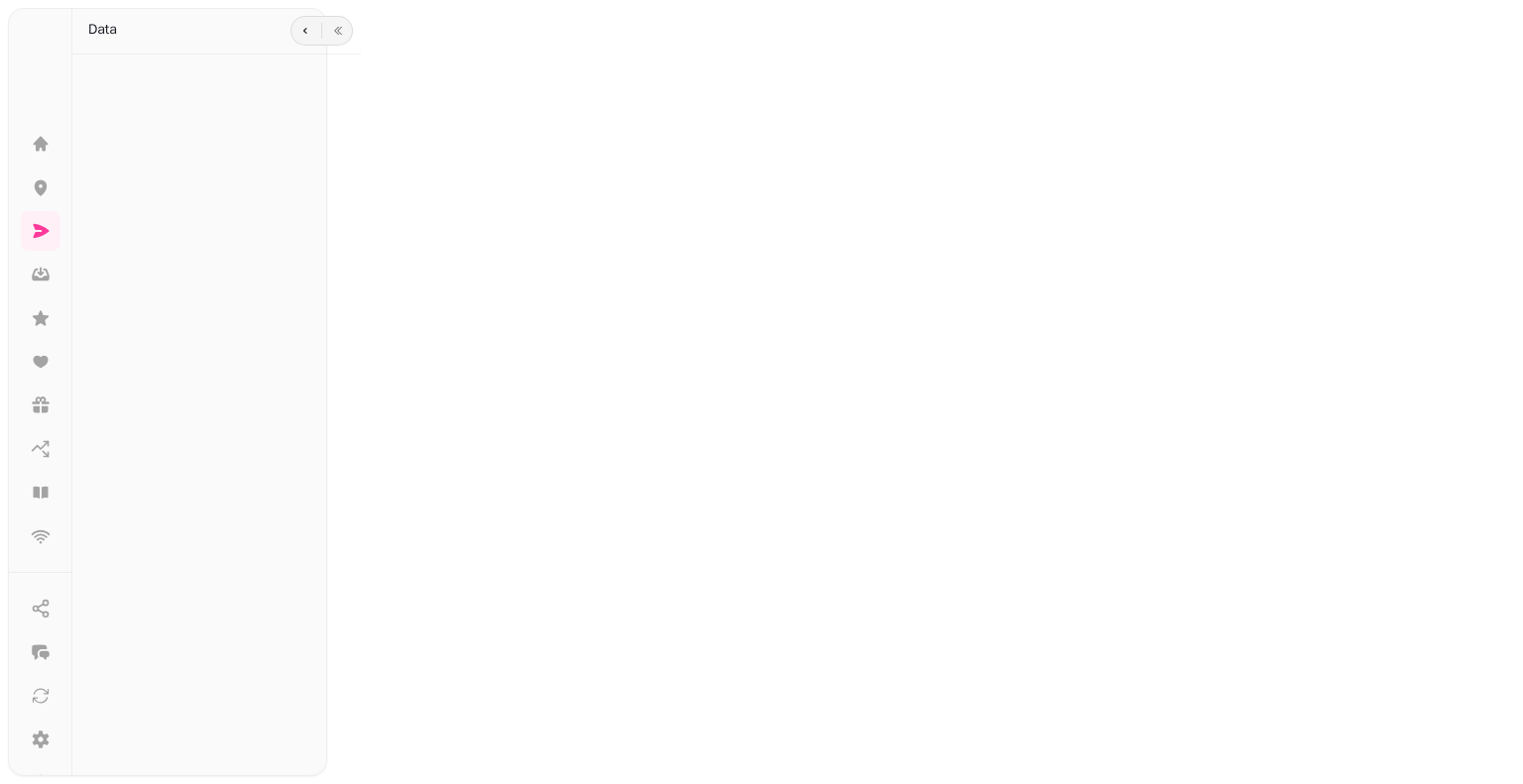 scroll, scrollTop: 0, scrollLeft: 0, axis: both 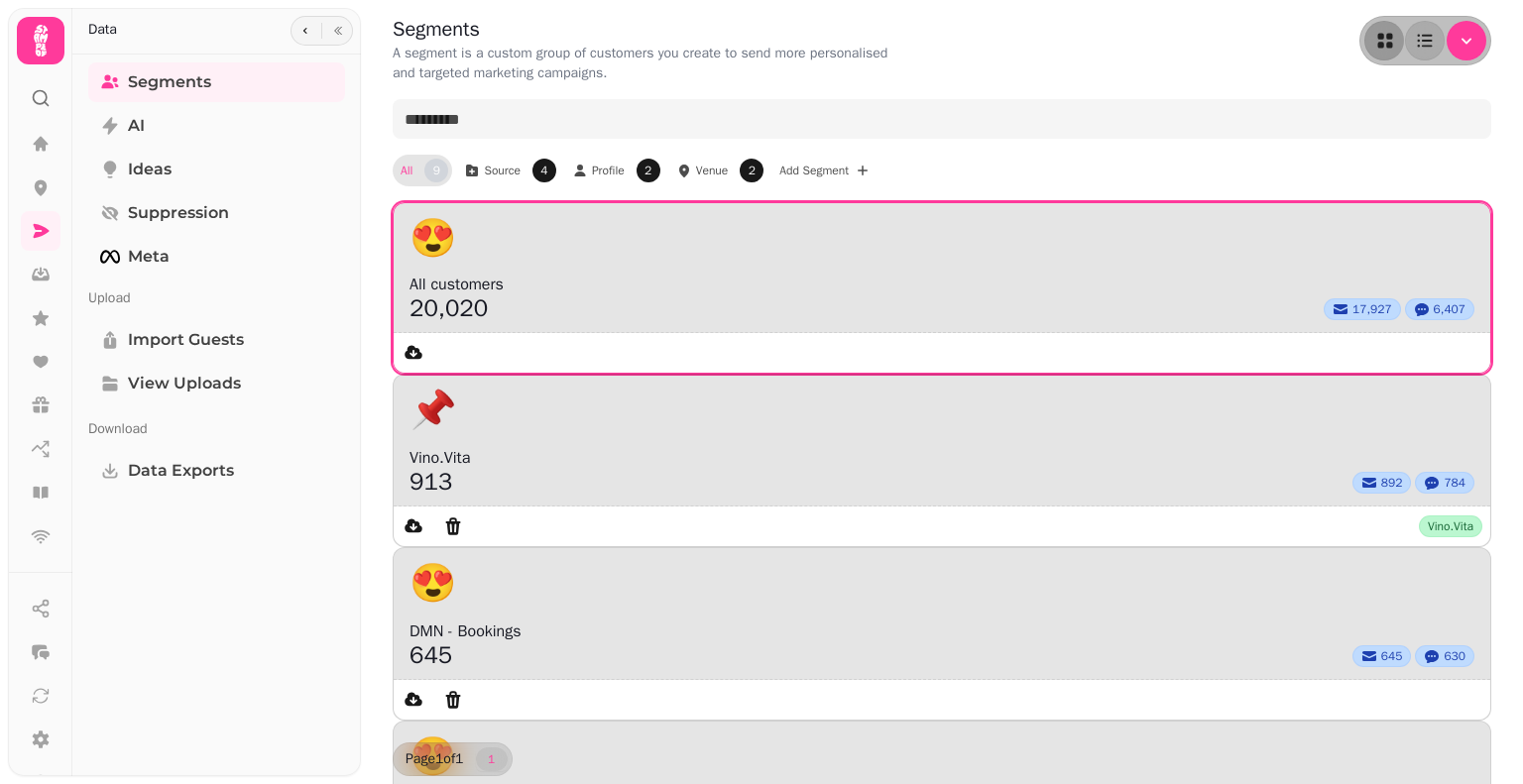 click on "All customers" at bounding box center (942, 284) 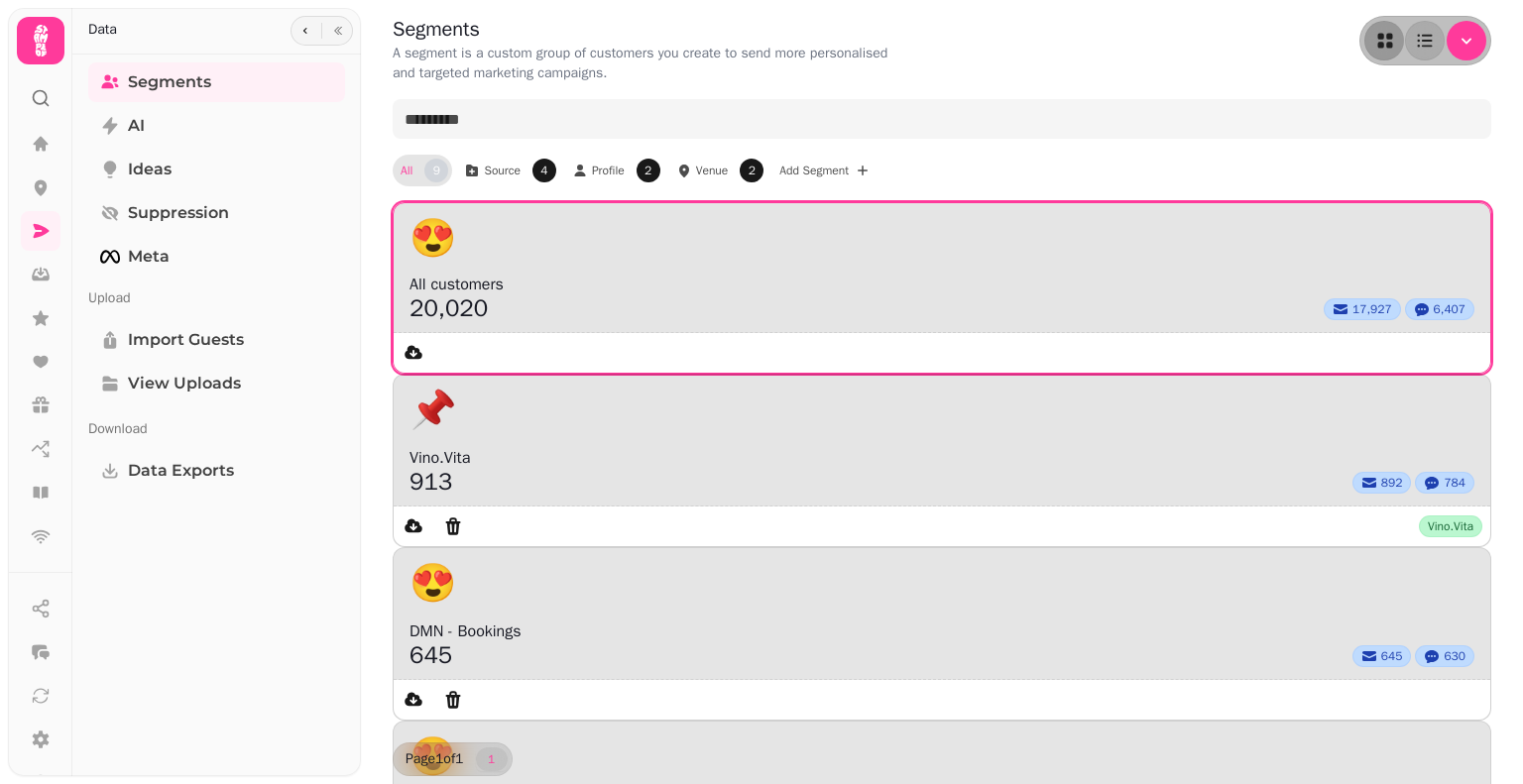click on "😍" at bounding box center (942, 238) 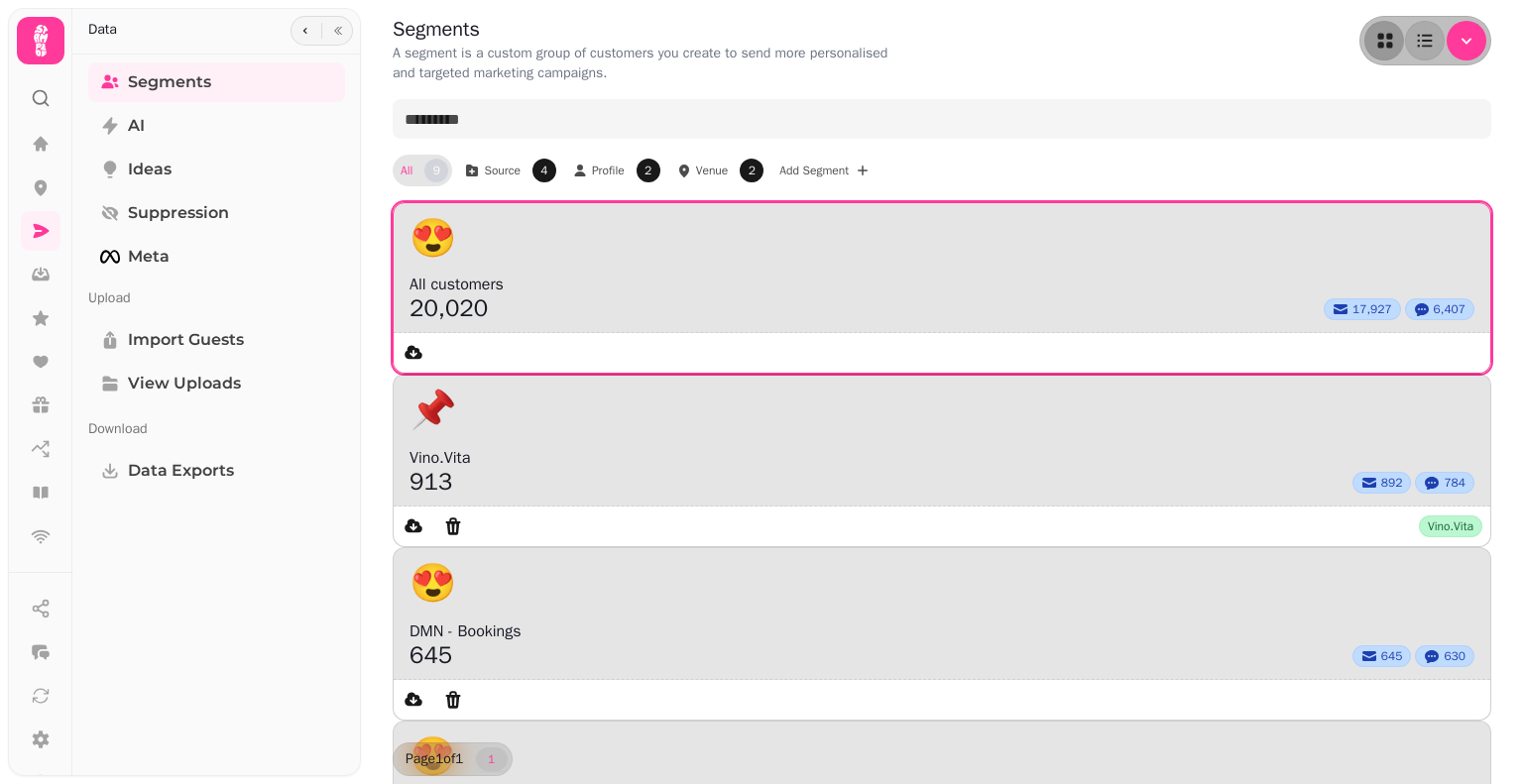 click on "😍" at bounding box center [942, 238] 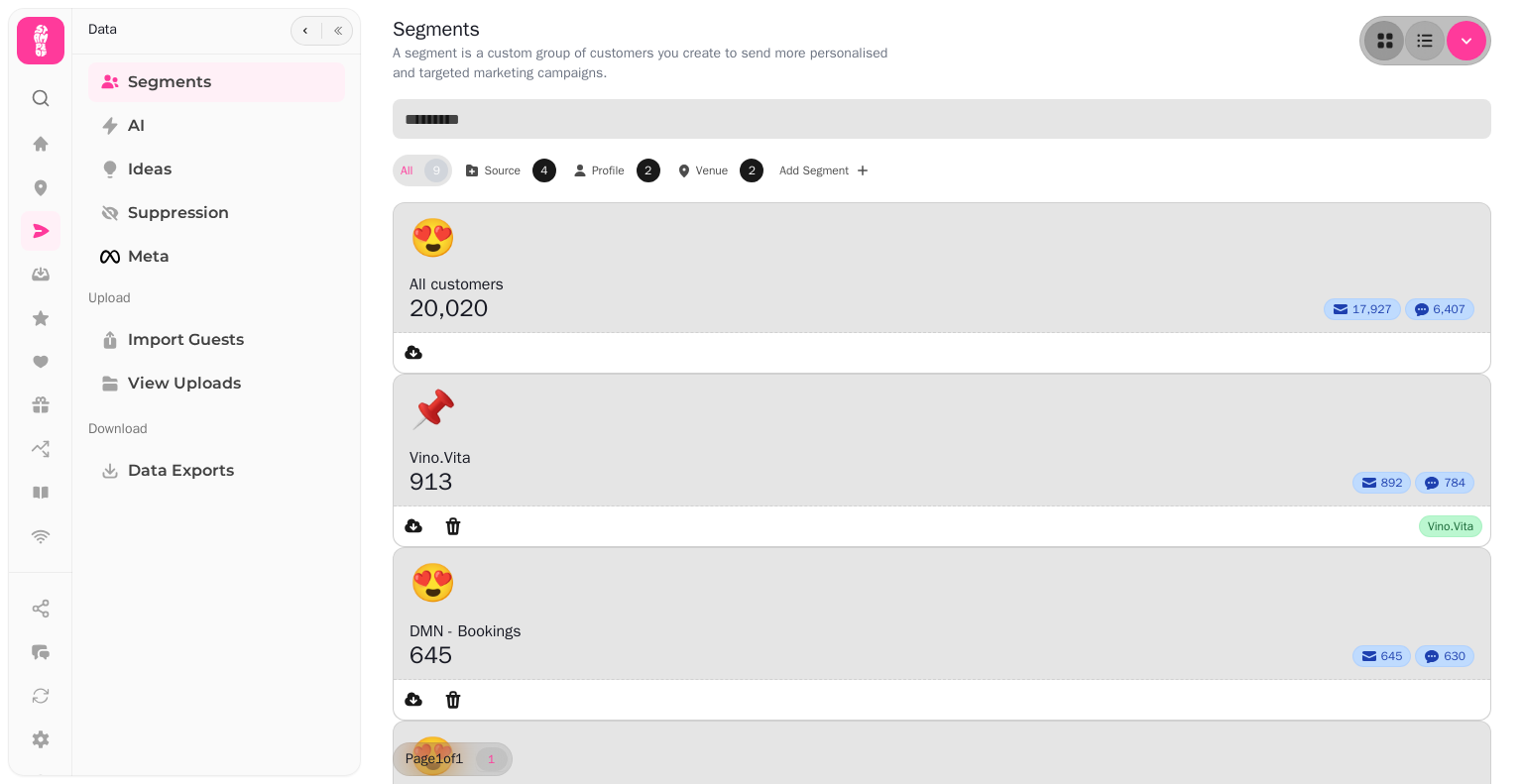 click at bounding box center [942, 119] 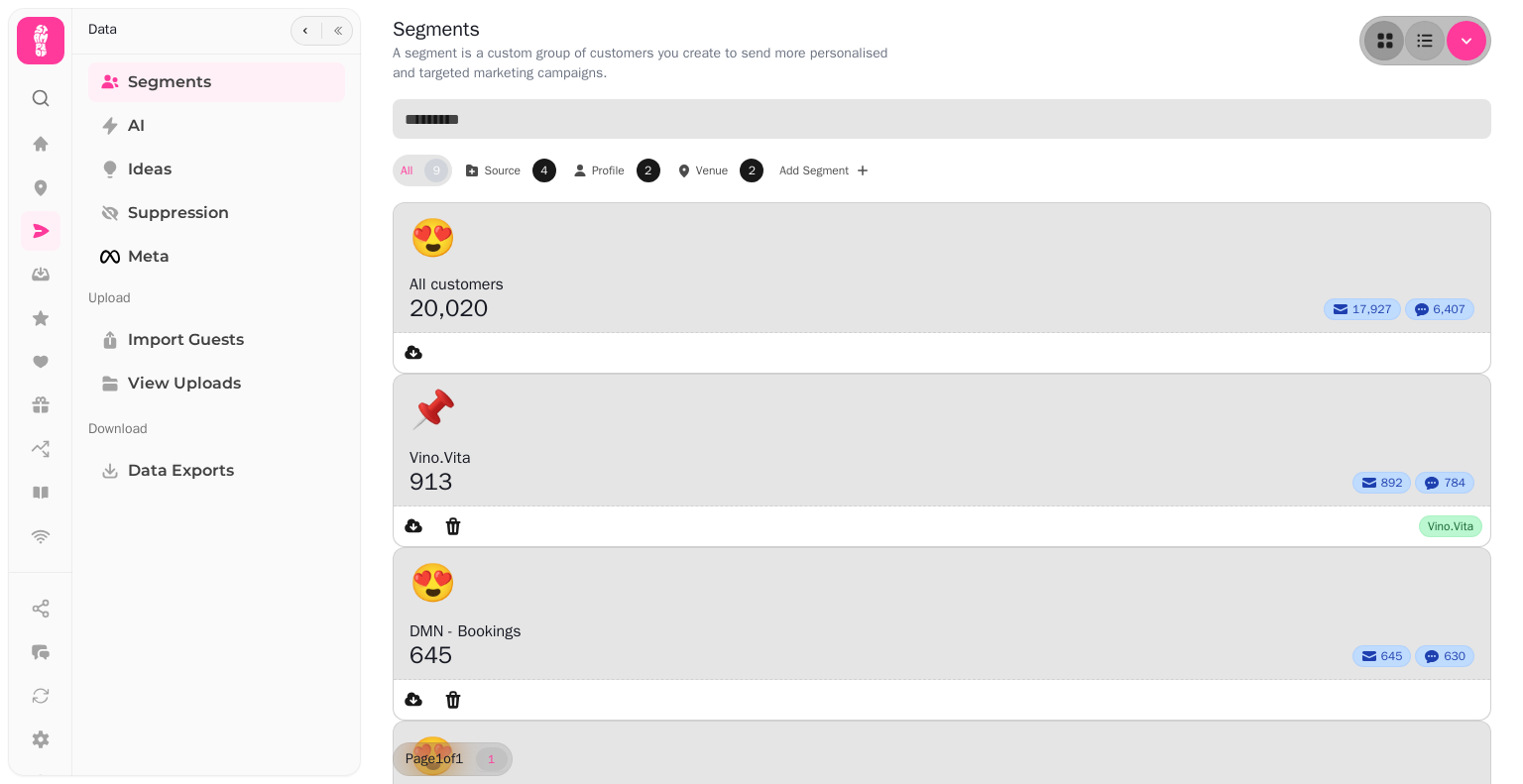 click at bounding box center [942, 119] 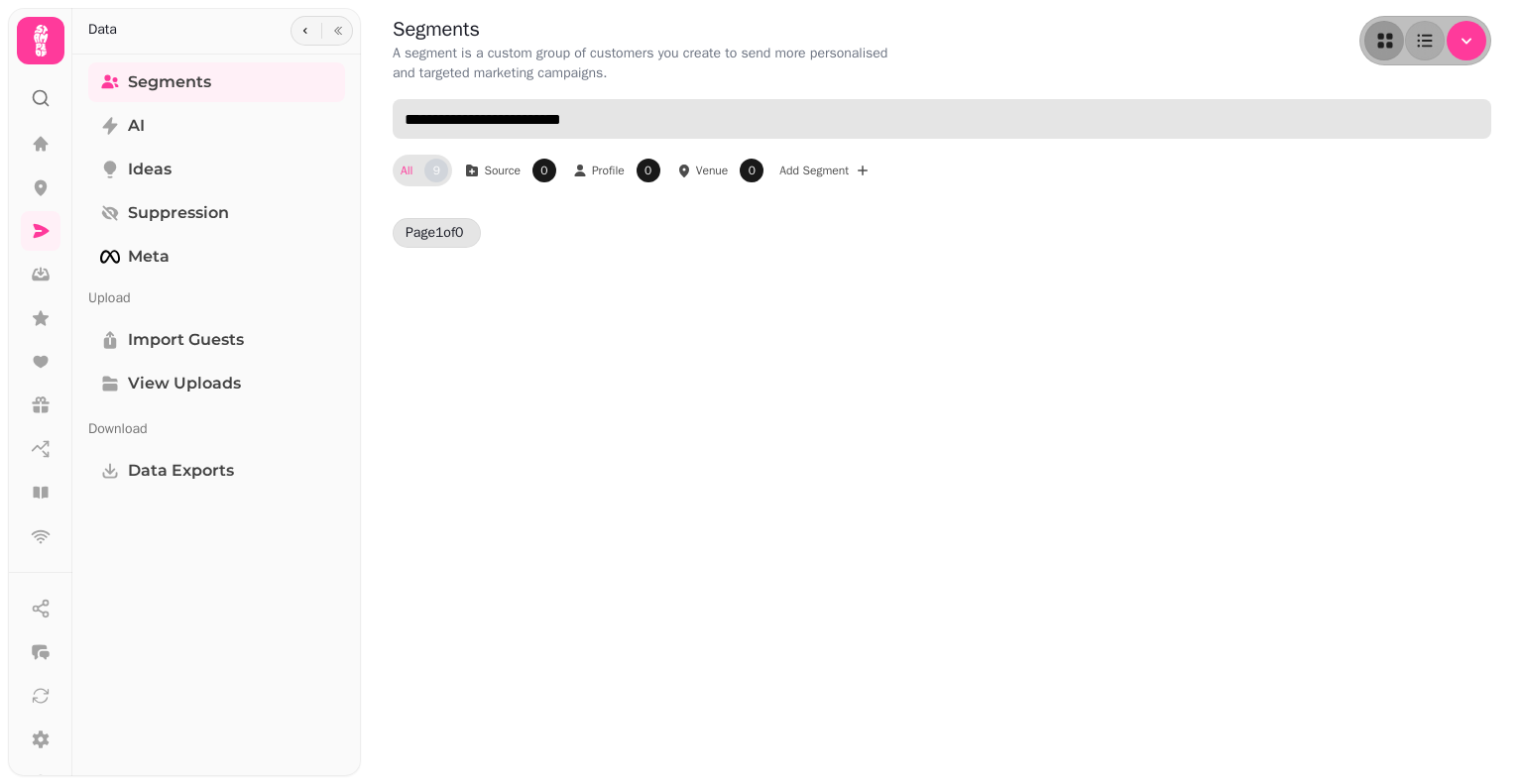 type on "**********" 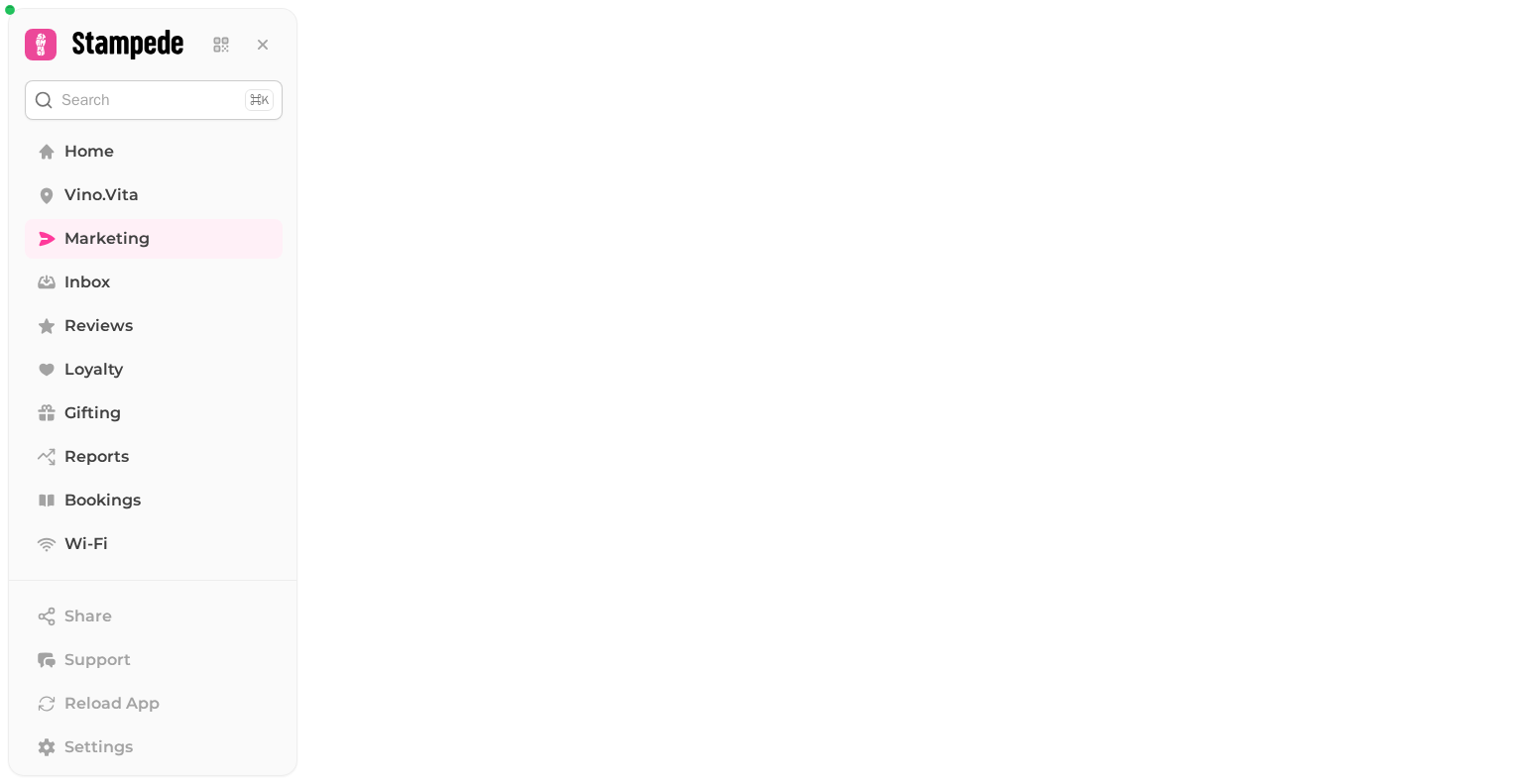 scroll, scrollTop: 0, scrollLeft: 0, axis: both 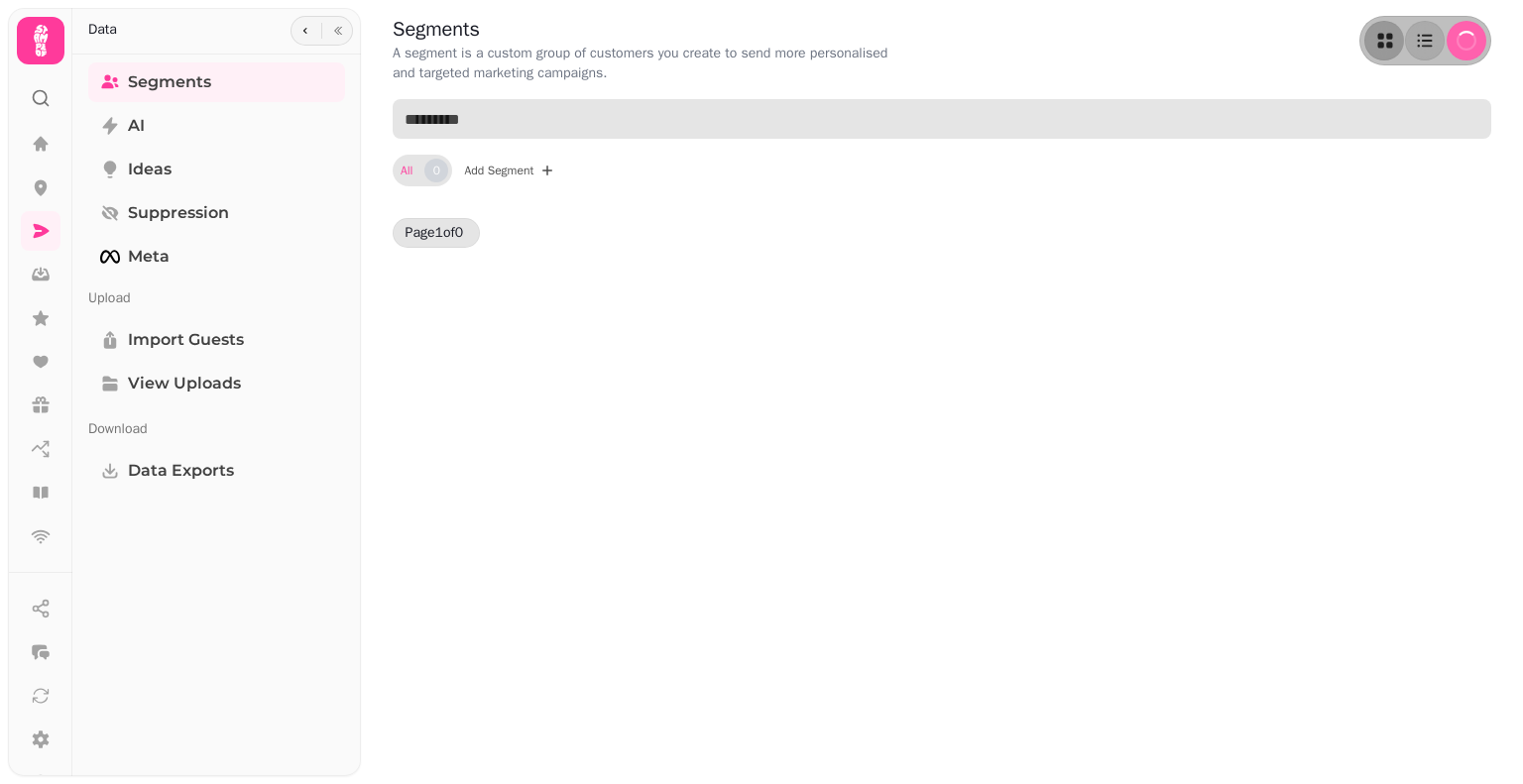 click at bounding box center (942, 119) 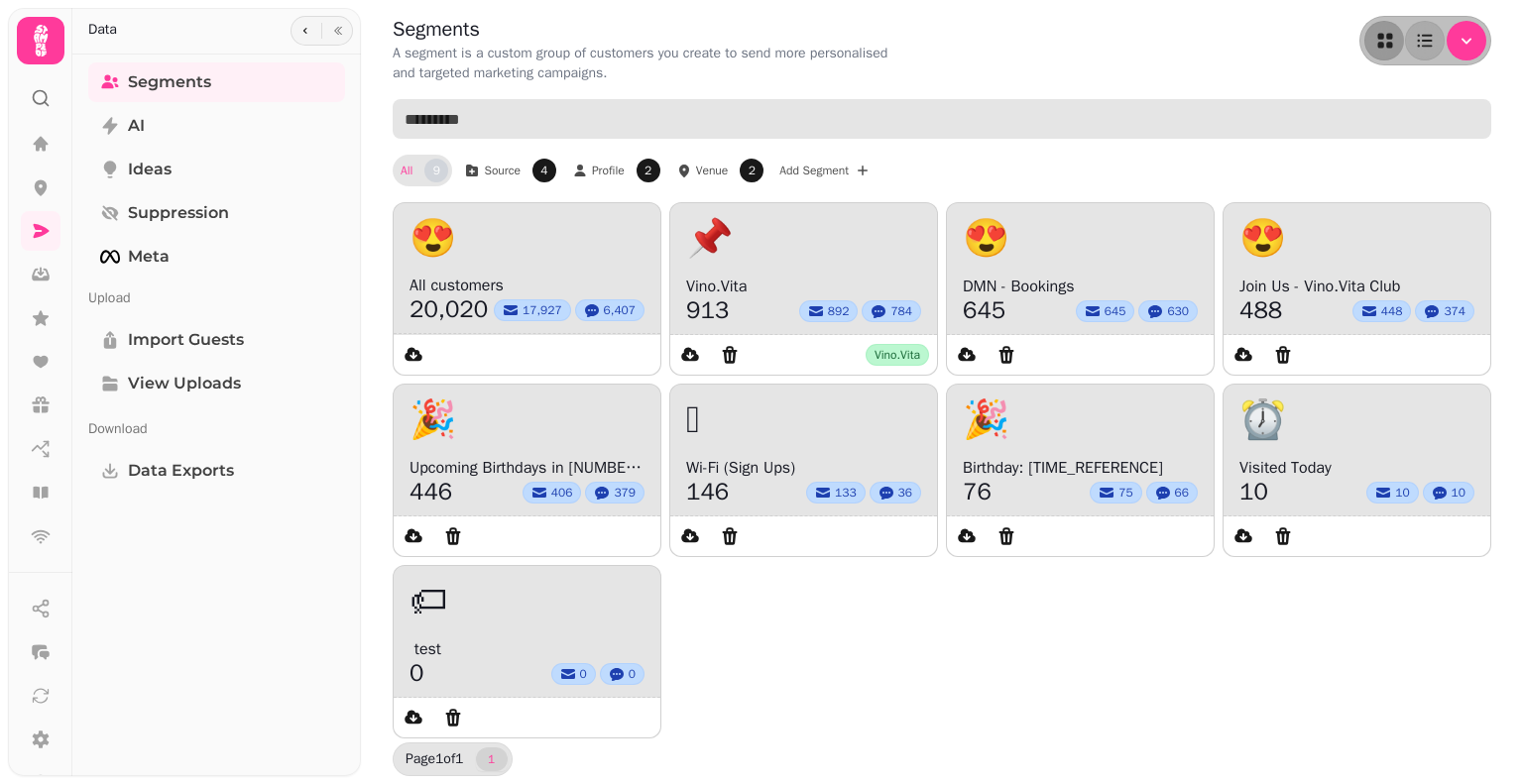 paste on "**********" 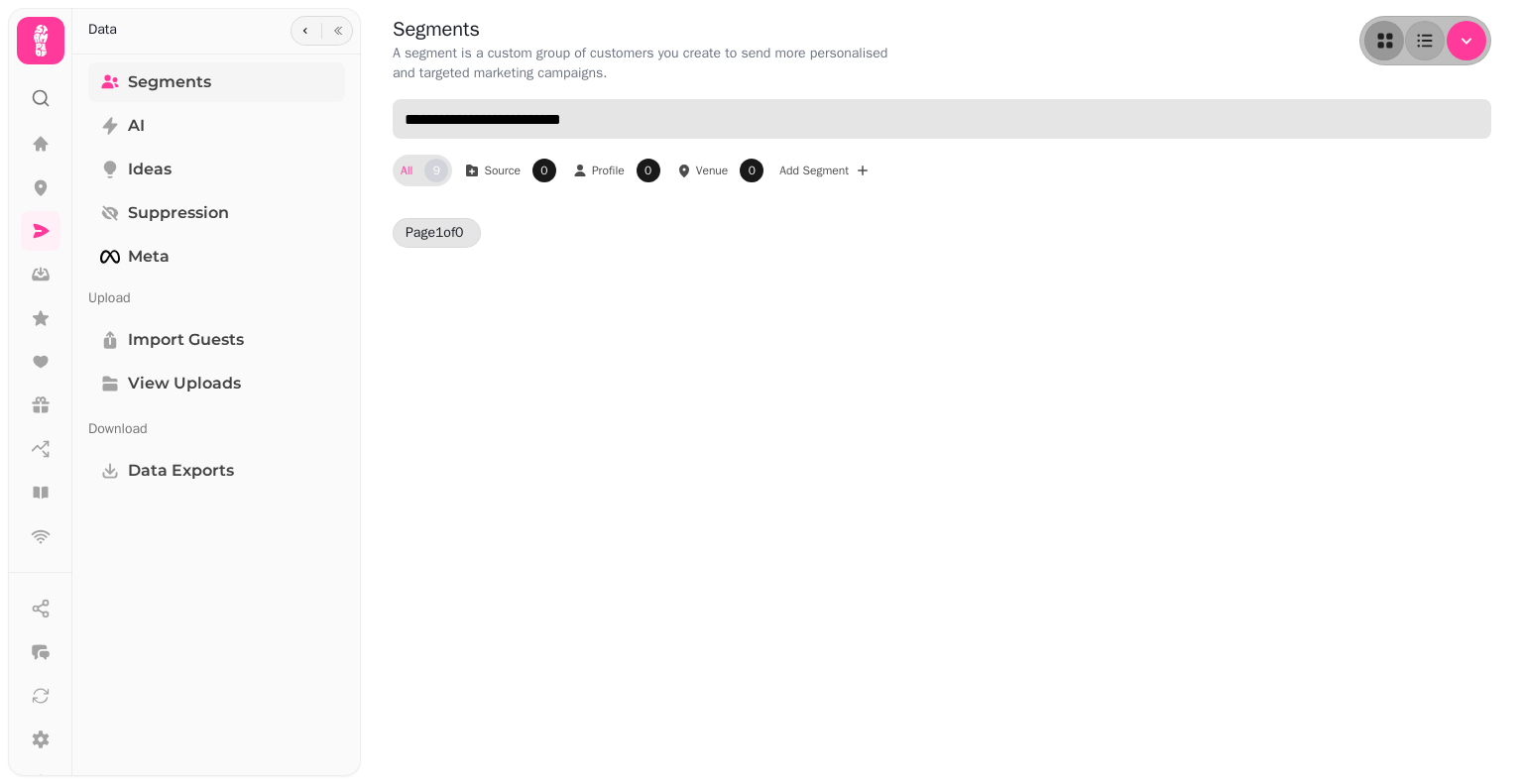 drag, startPoint x: 648, startPoint y: 117, endPoint x: 313, endPoint y: 87, distance: 336.3406 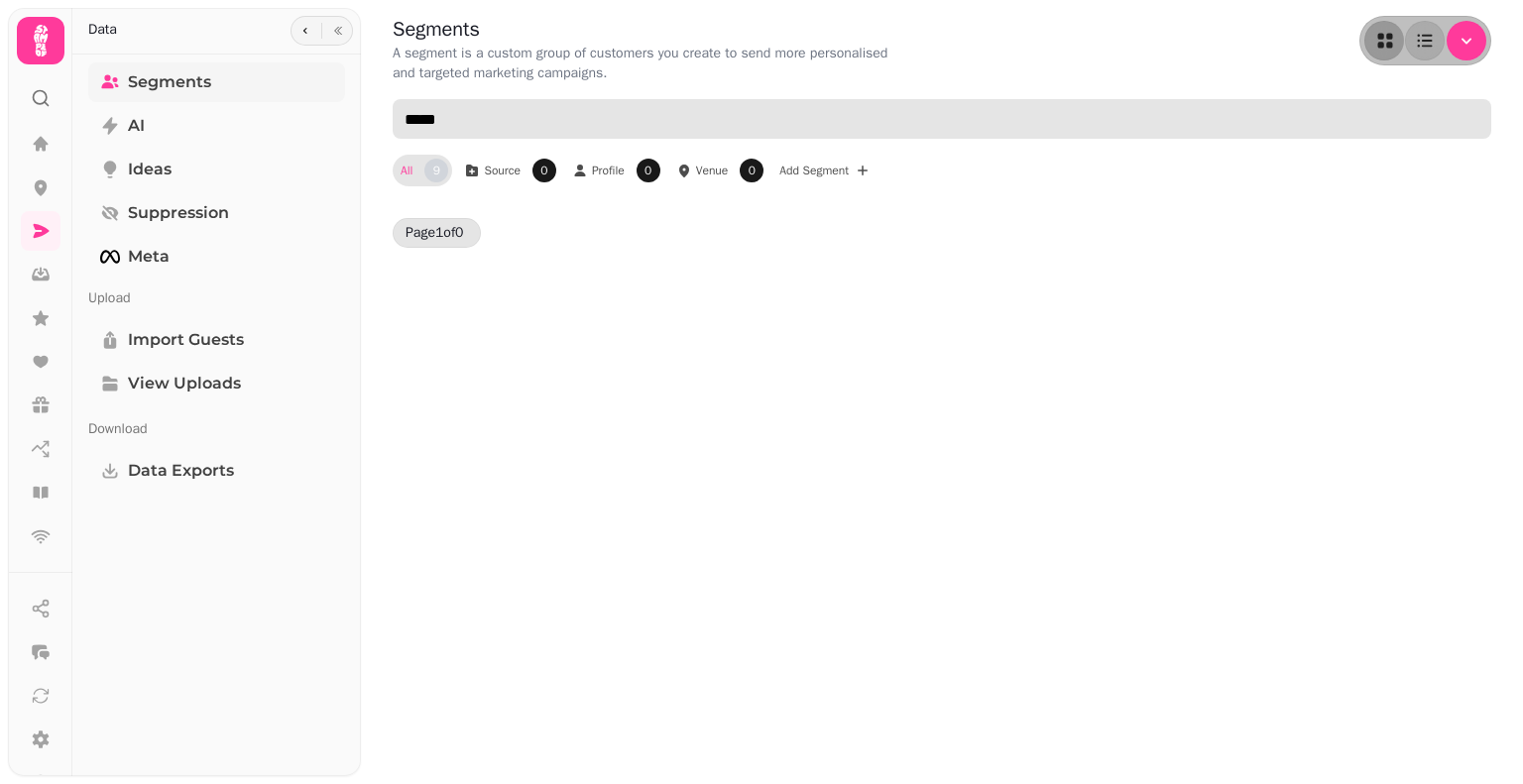 type on "*****" 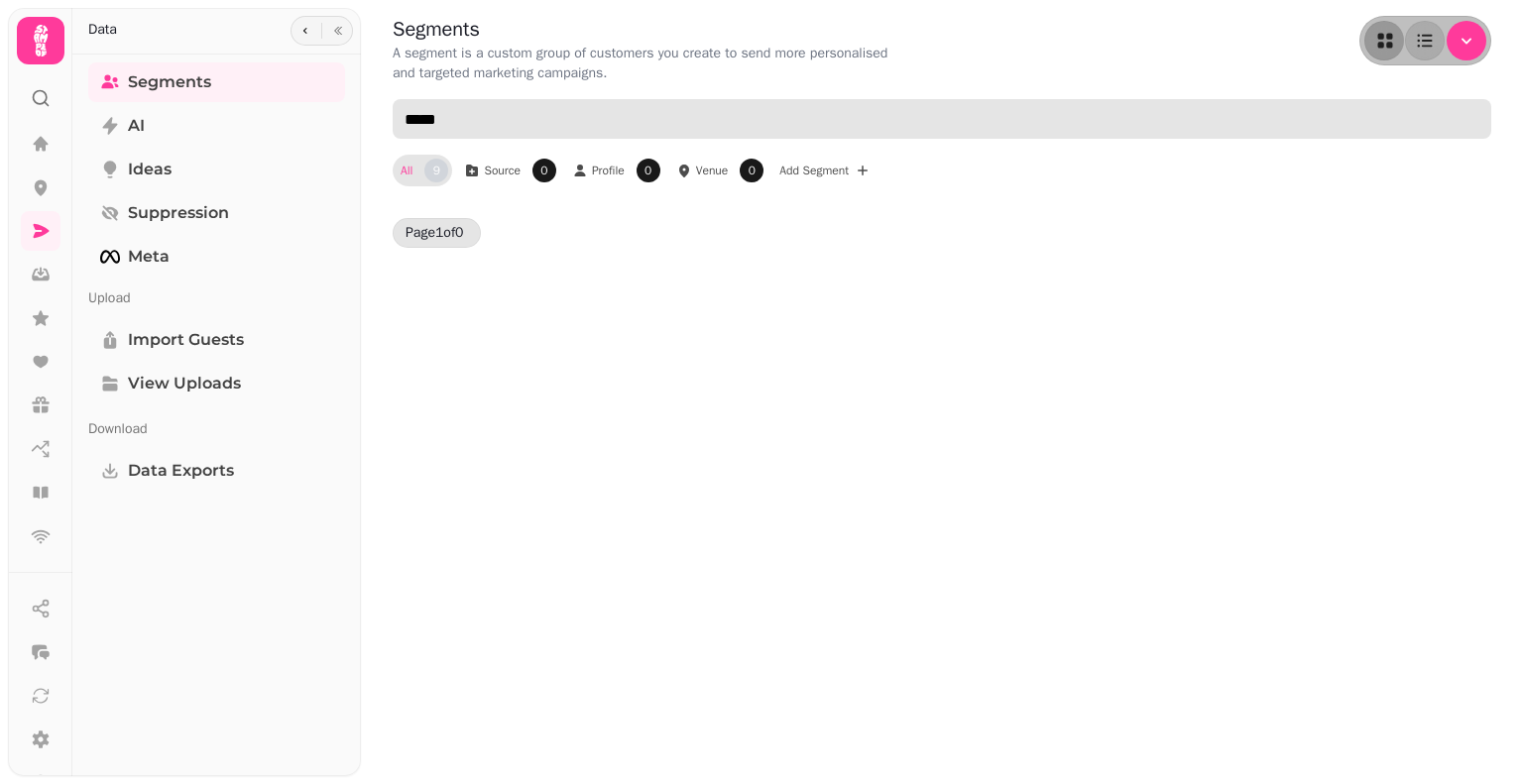 click on "*****" at bounding box center [942, 119] 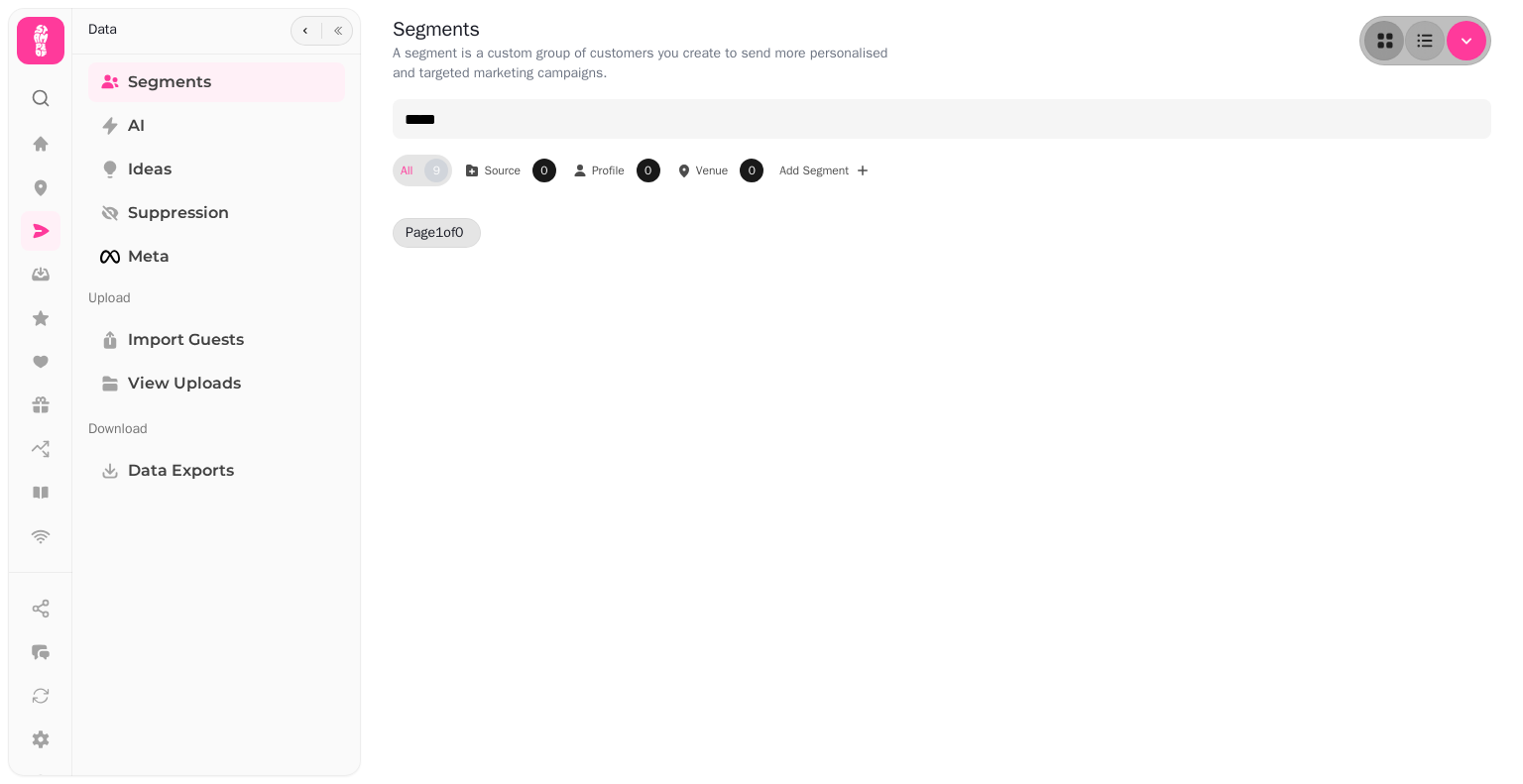 click on "Segments A segment is a custom group of customers you create to send more personalised and targeted marketing campaigns. ***** All 9 Source 0 Profile 0 Venue 0 Add Segment Page  1  of  0" at bounding box center (942, 392) 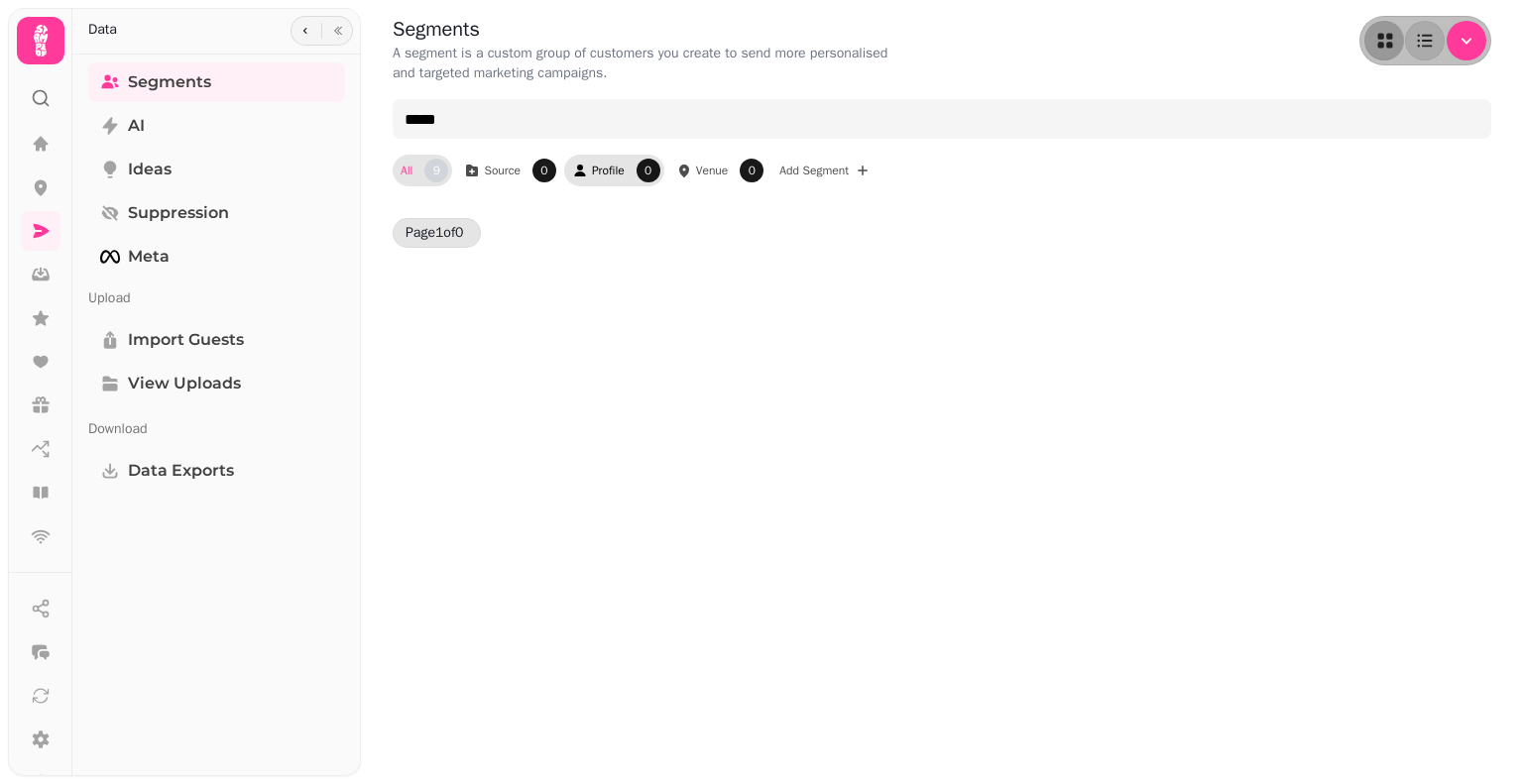 click on "0" at bounding box center [648, 170] 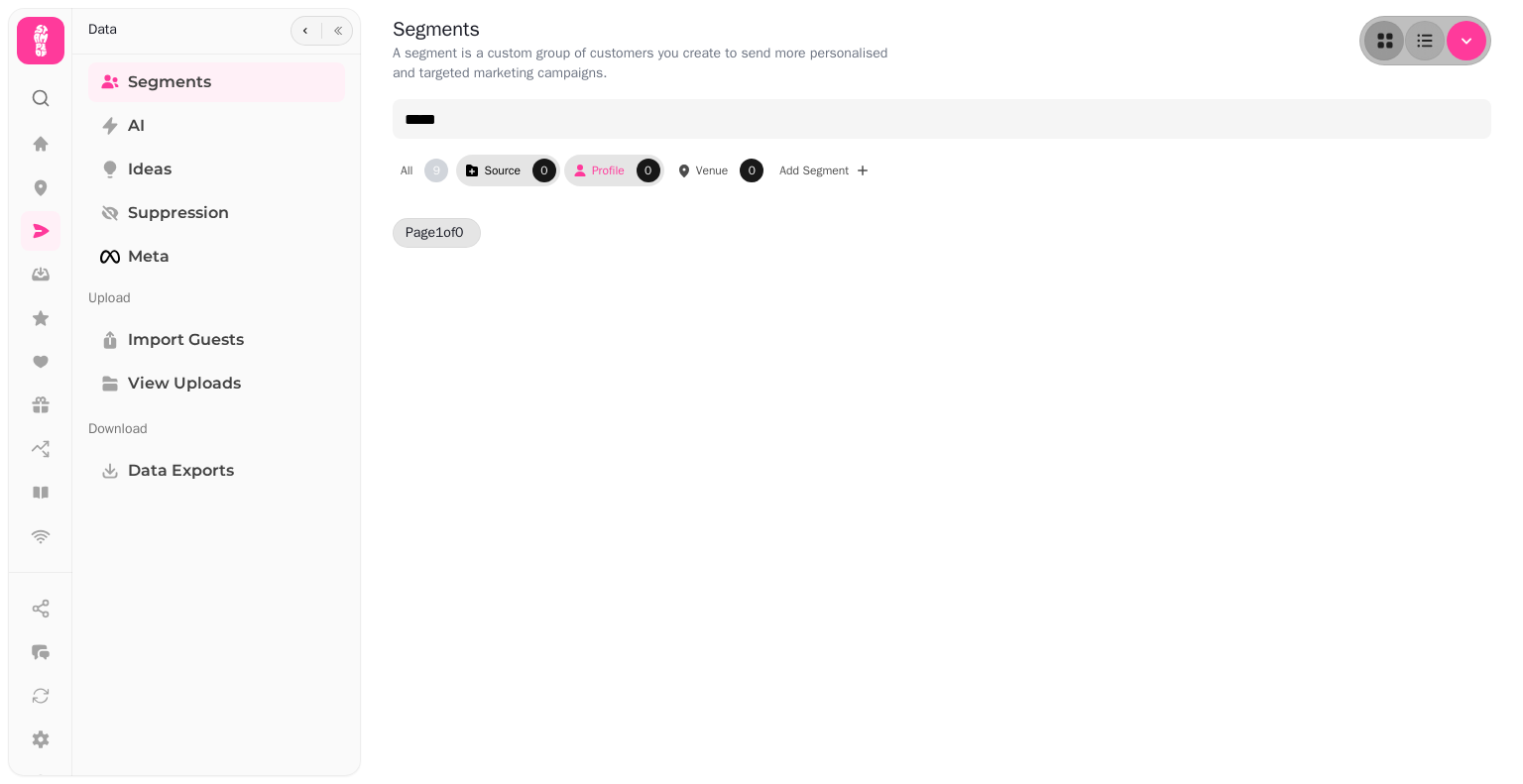 click on "Source" at bounding box center [502, 170] 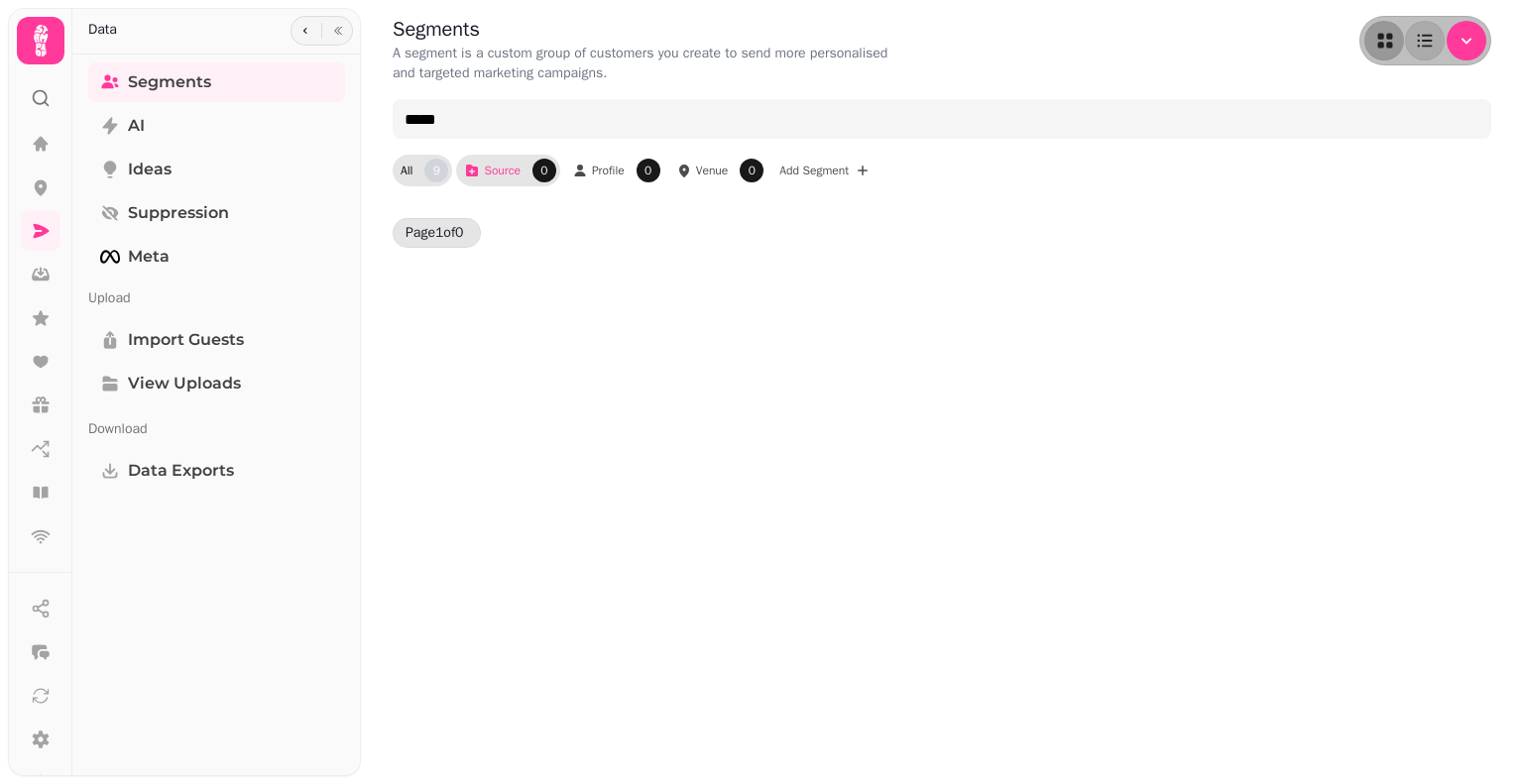 click on "9" at bounding box center [436, 170] 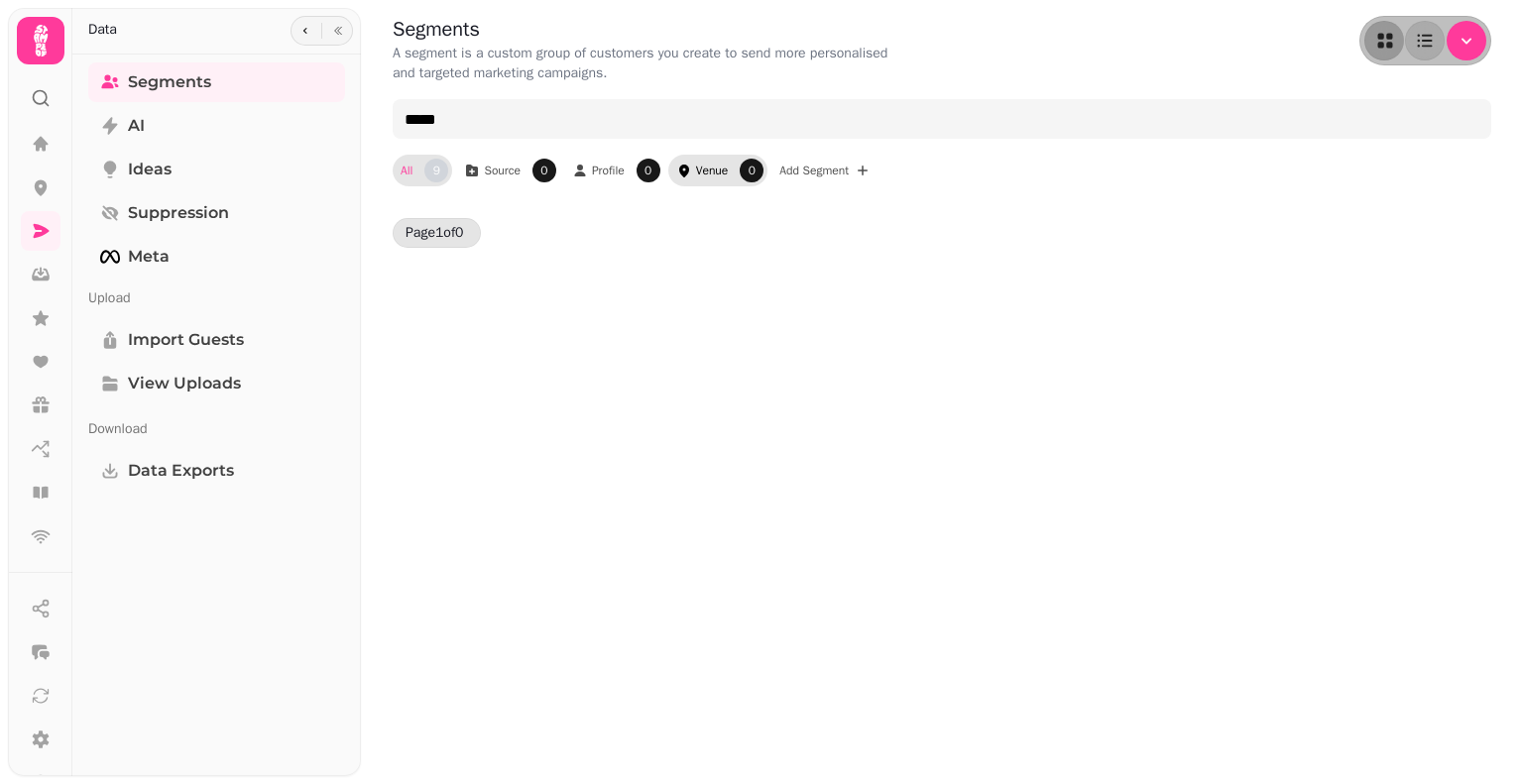 click on "0" at bounding box center (752, 170) 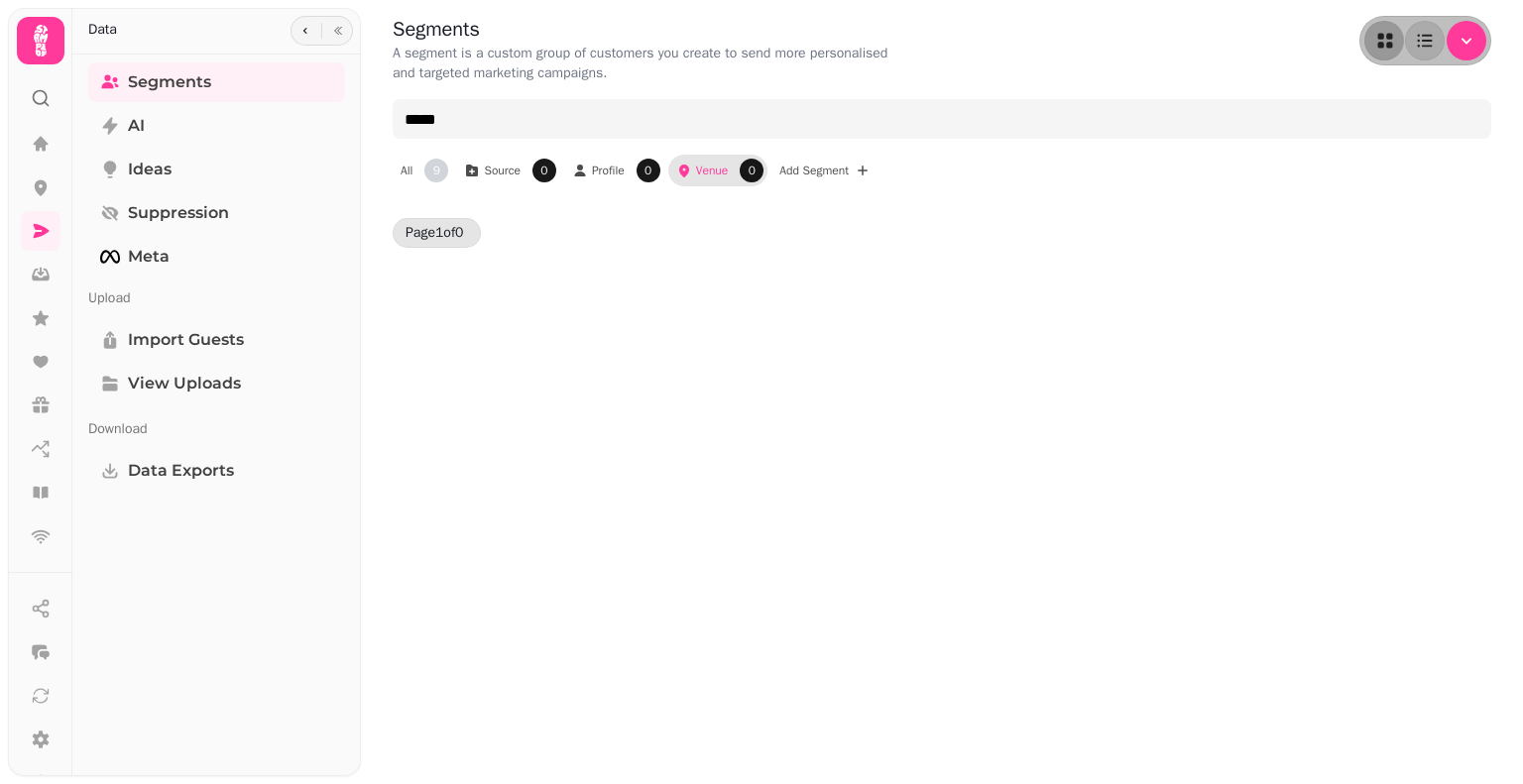 click on "Segments AI Ideas Suppression Meta Upload Import Guests View Uploads Download Data Exports" at bounding box center (216, 415) 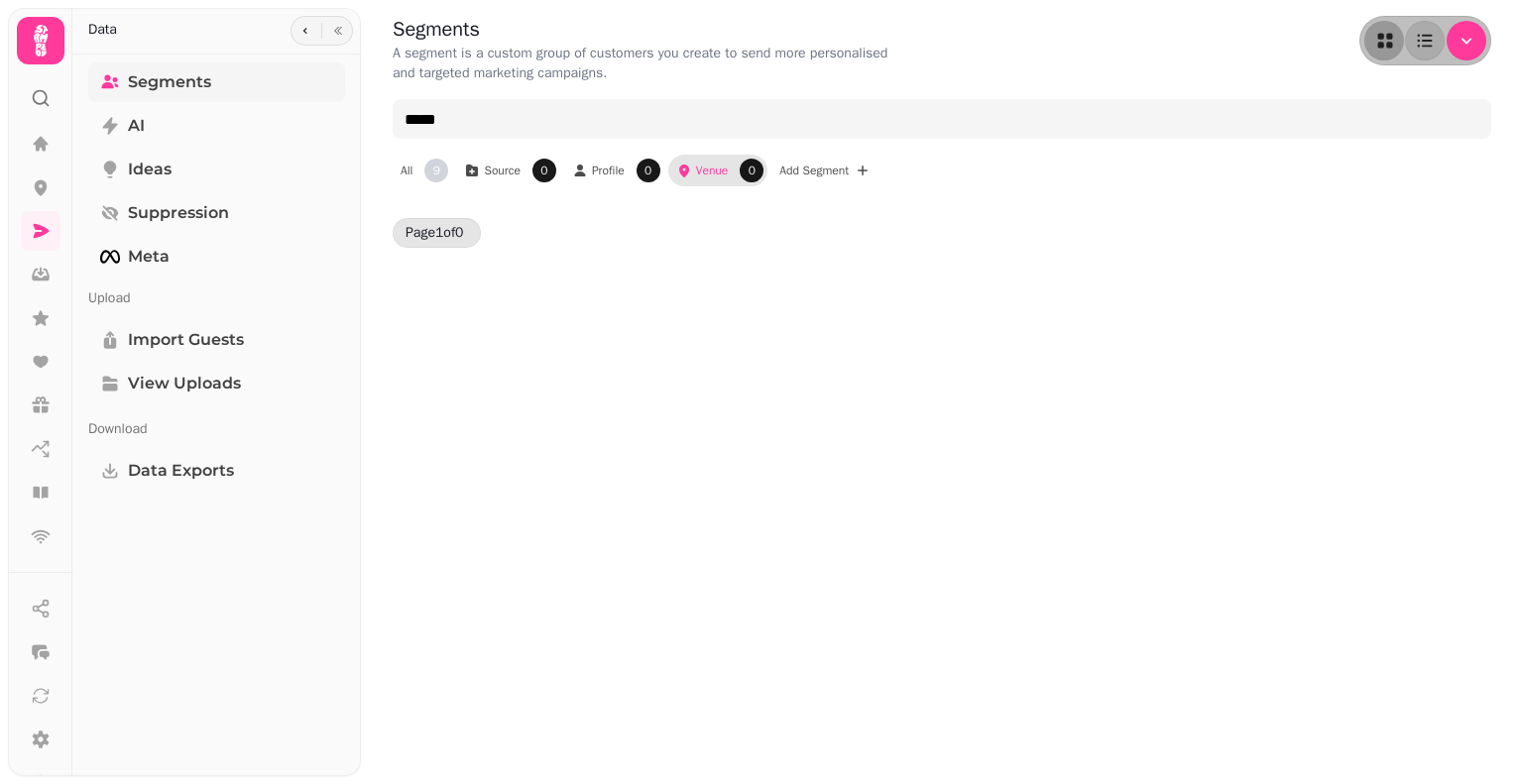 click on "Segments" at bounding box center (170, 82) 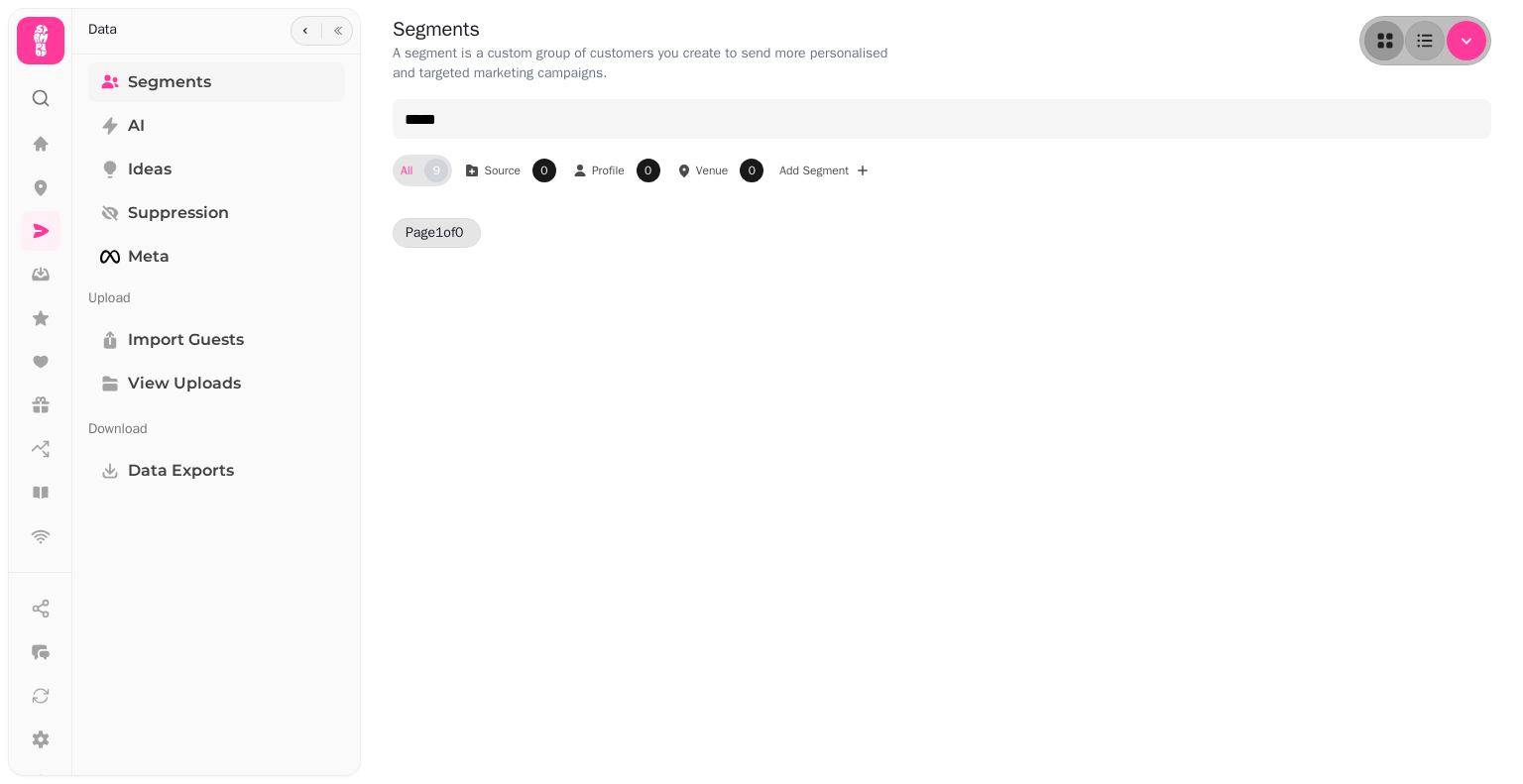 click on "Segments" at bounding box center (170, 82) 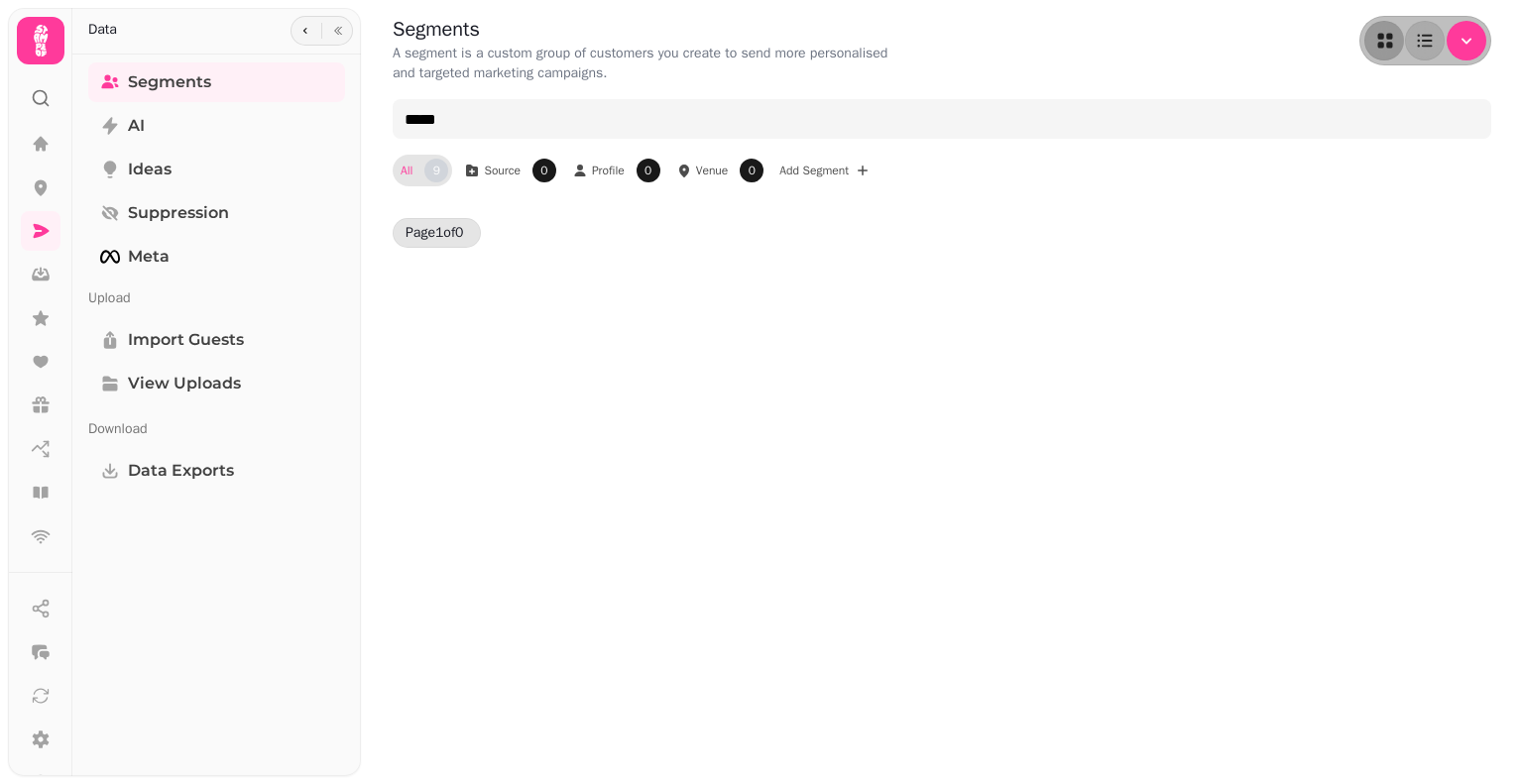 click at bounding box center [321, 31] 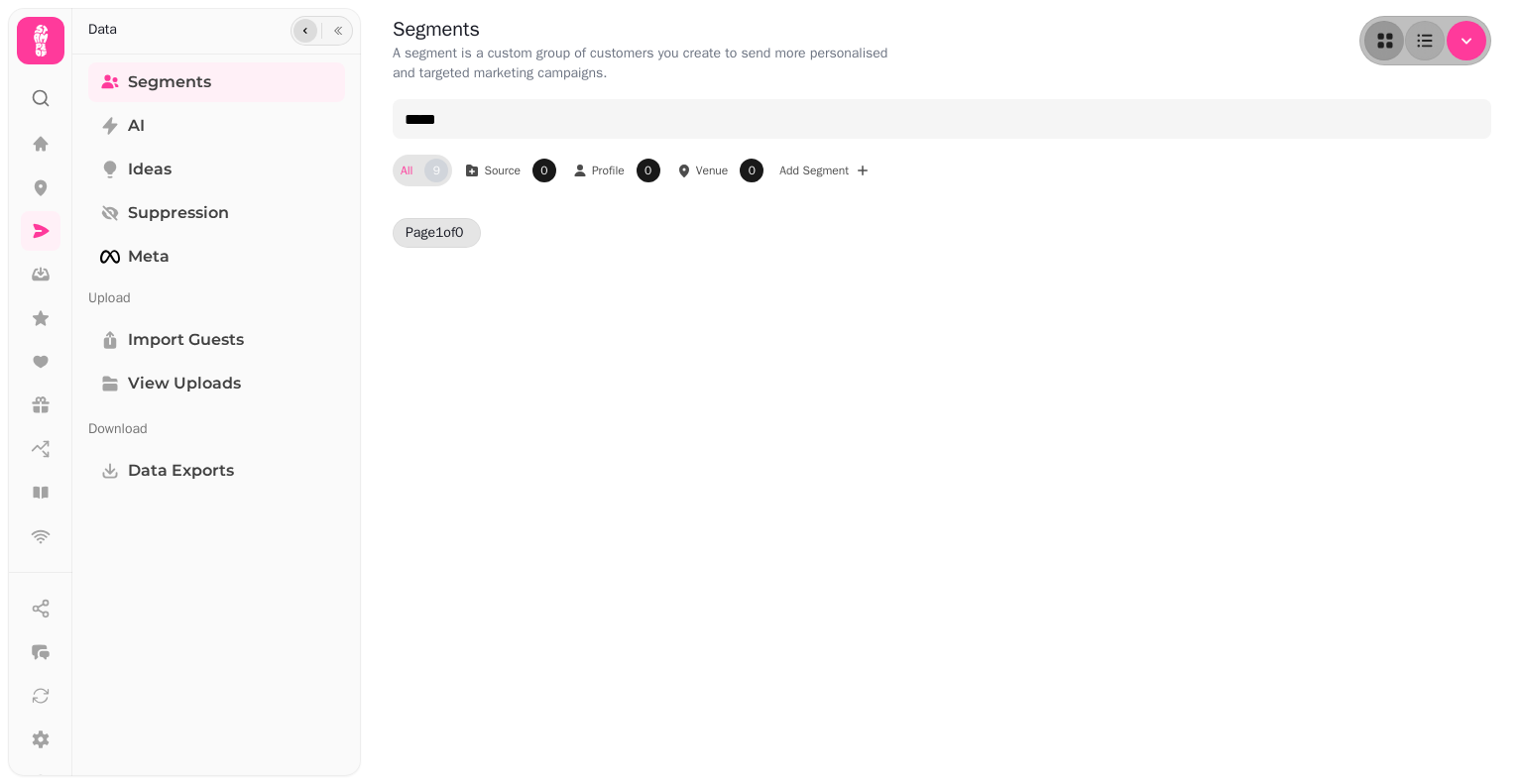 click 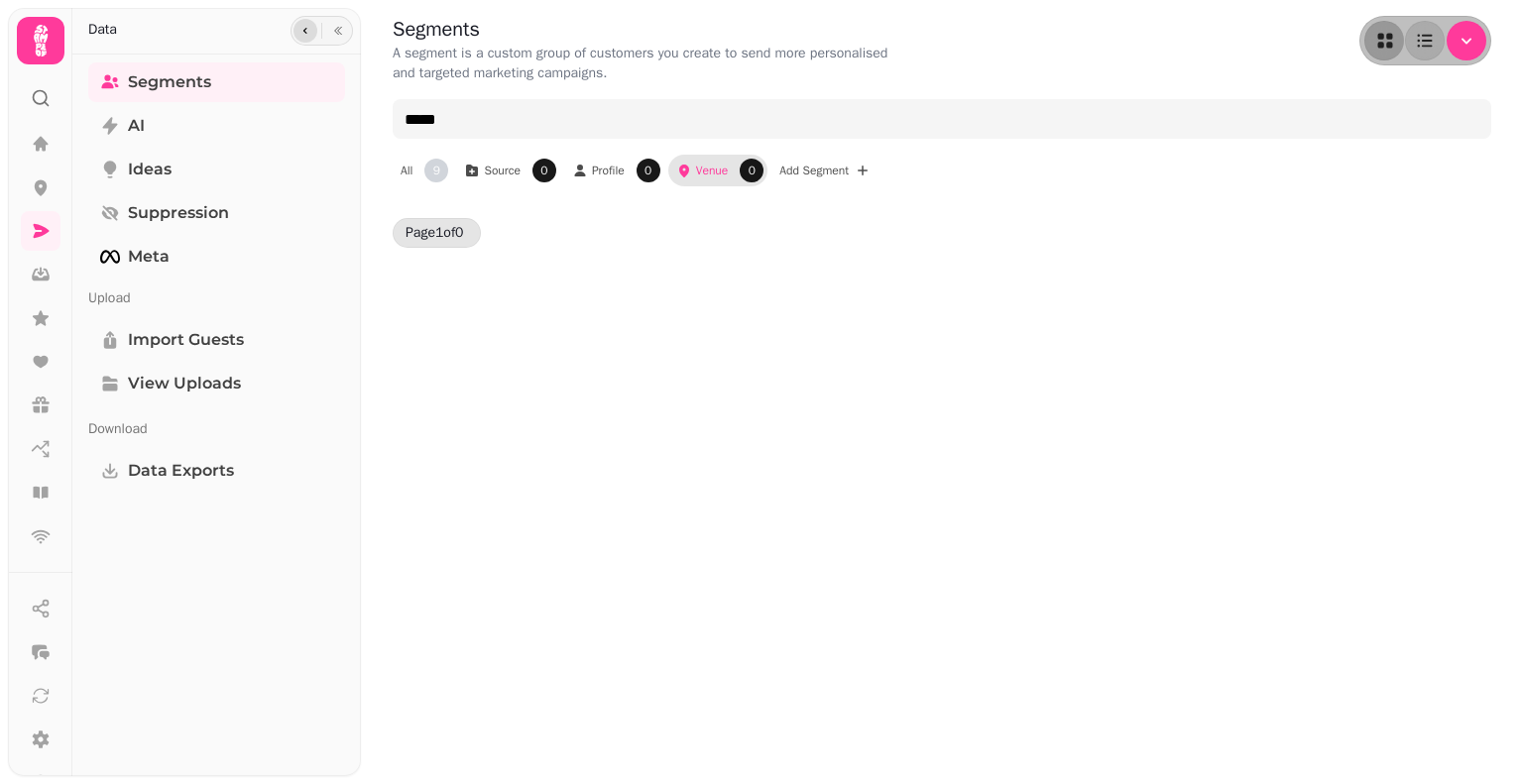 click at bounding box center (305, 31) 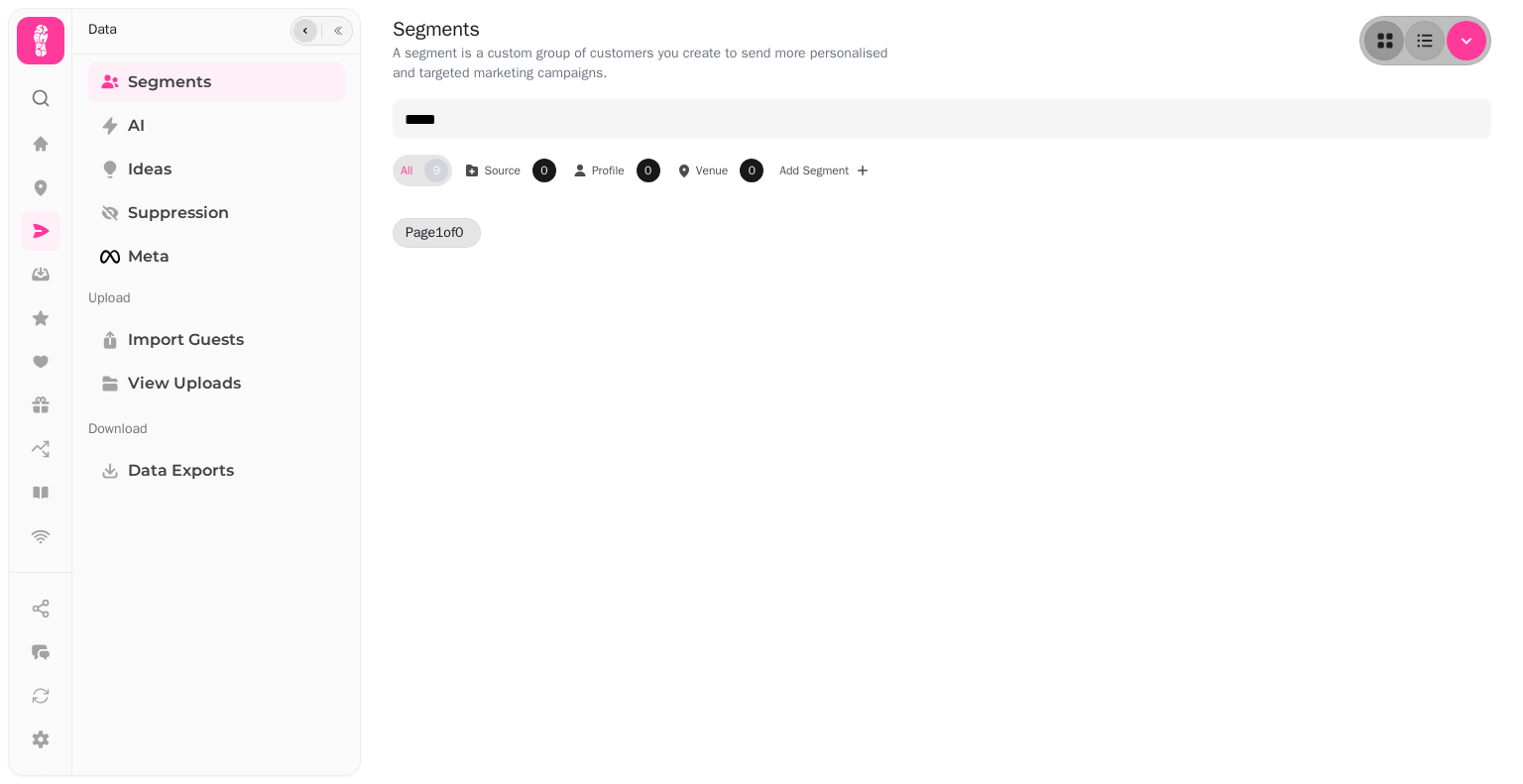 click at bounding box center [305, 31] 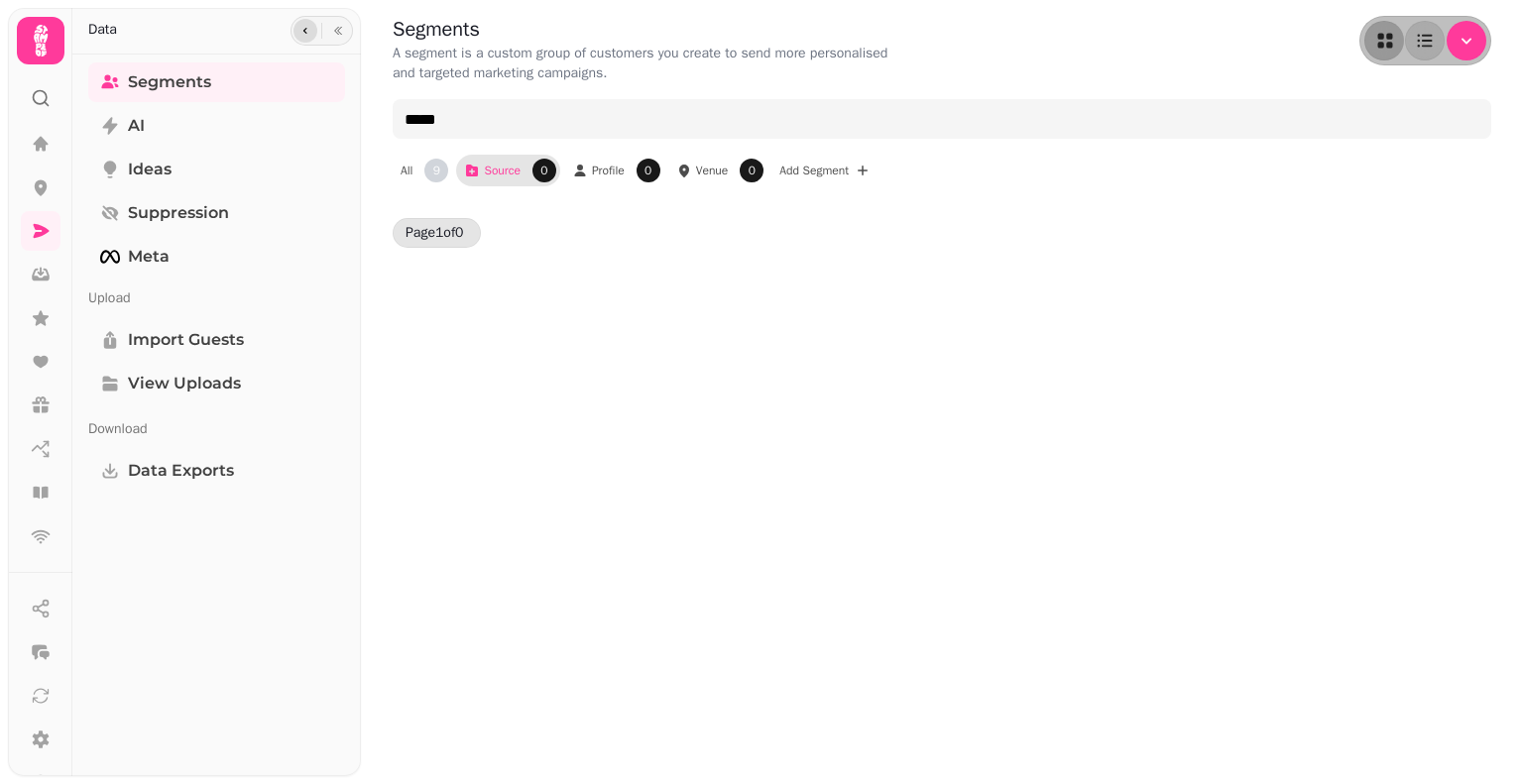 click at bounding box center [305, 31] 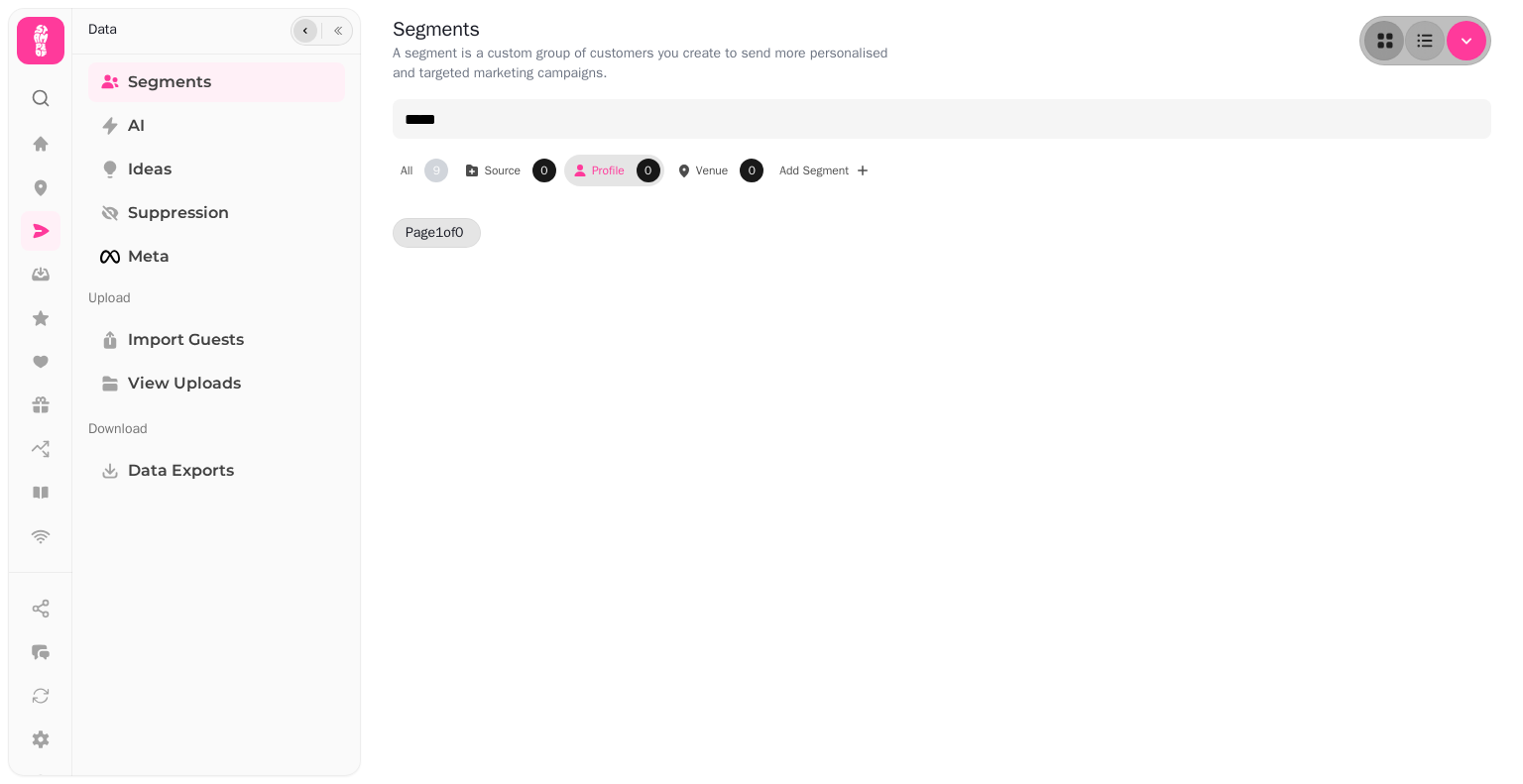 click at bounding box center (305, 31) 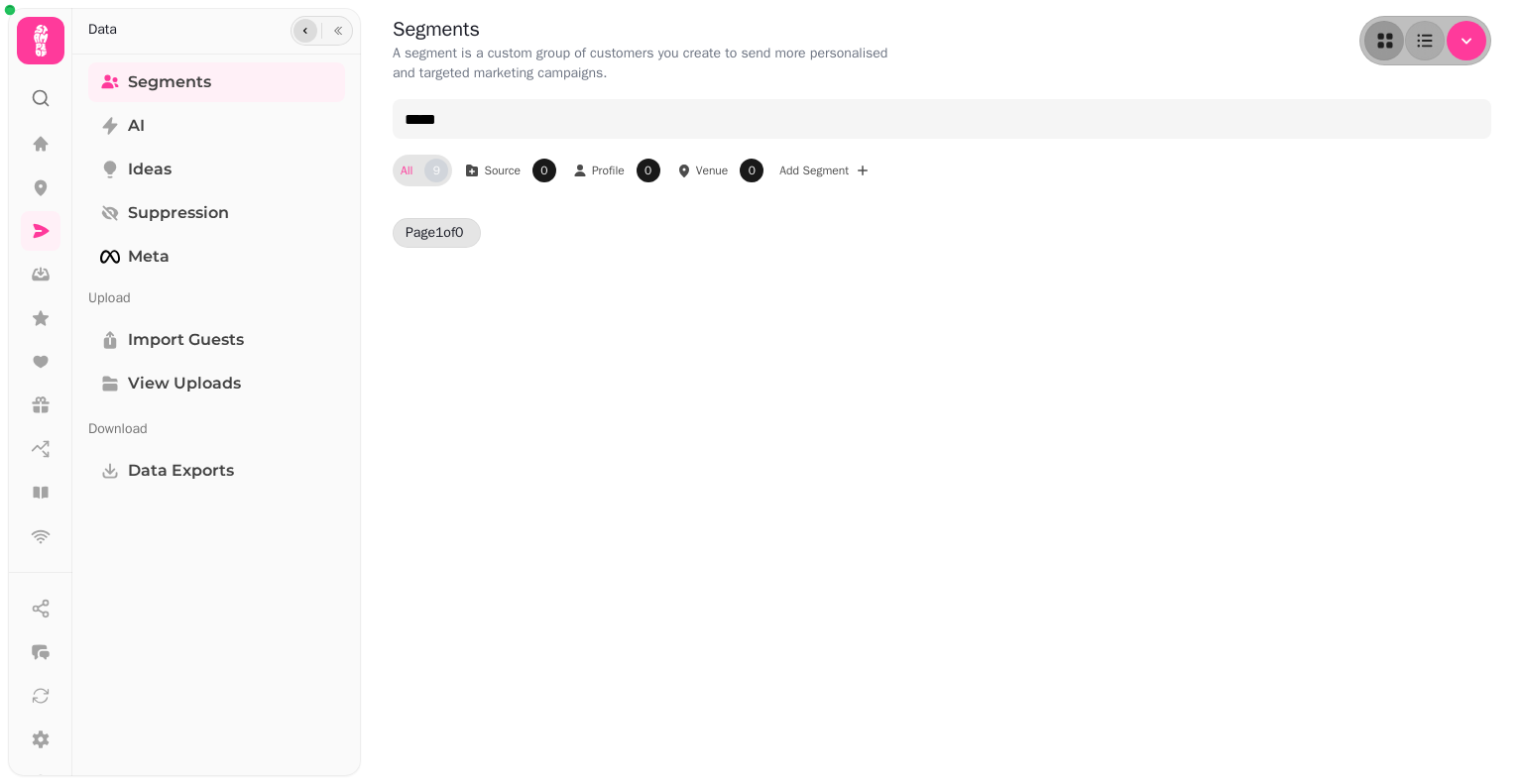 click at bounding box center [305, 31] 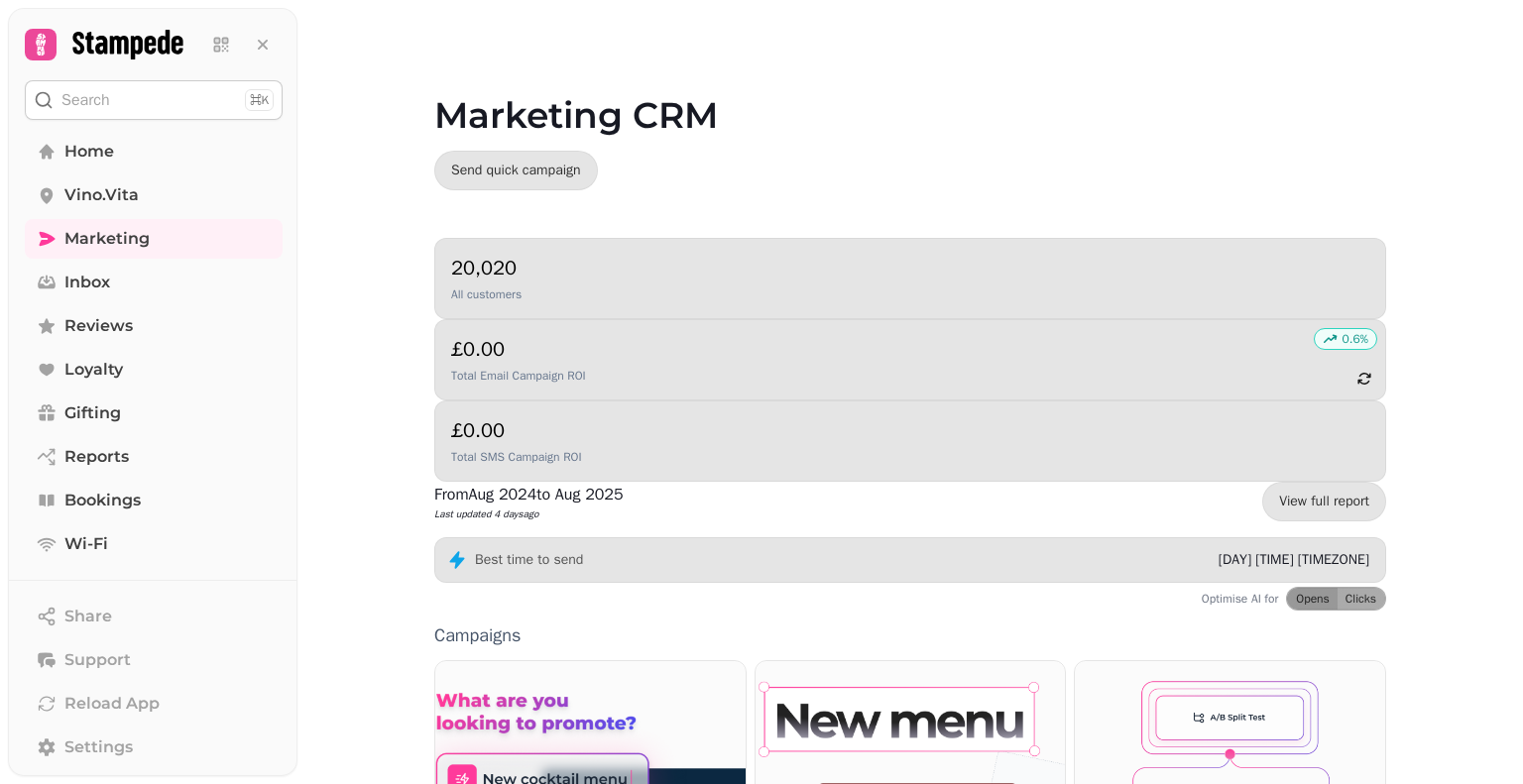 click on "20,020 All customers" at bounding box center (910, 279) 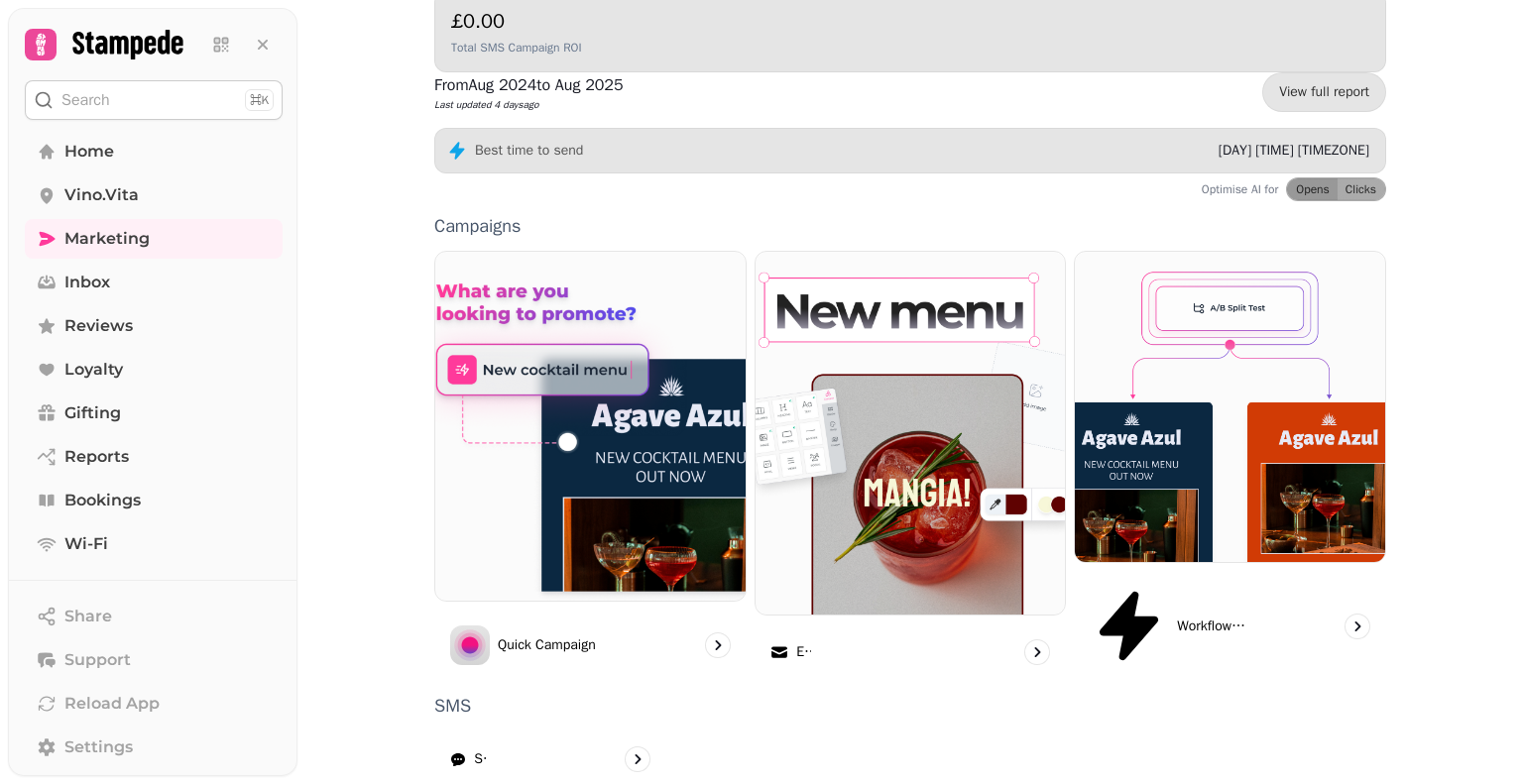 scroll, scrollTop: 450, scrollLeft: 0, axis: vertical 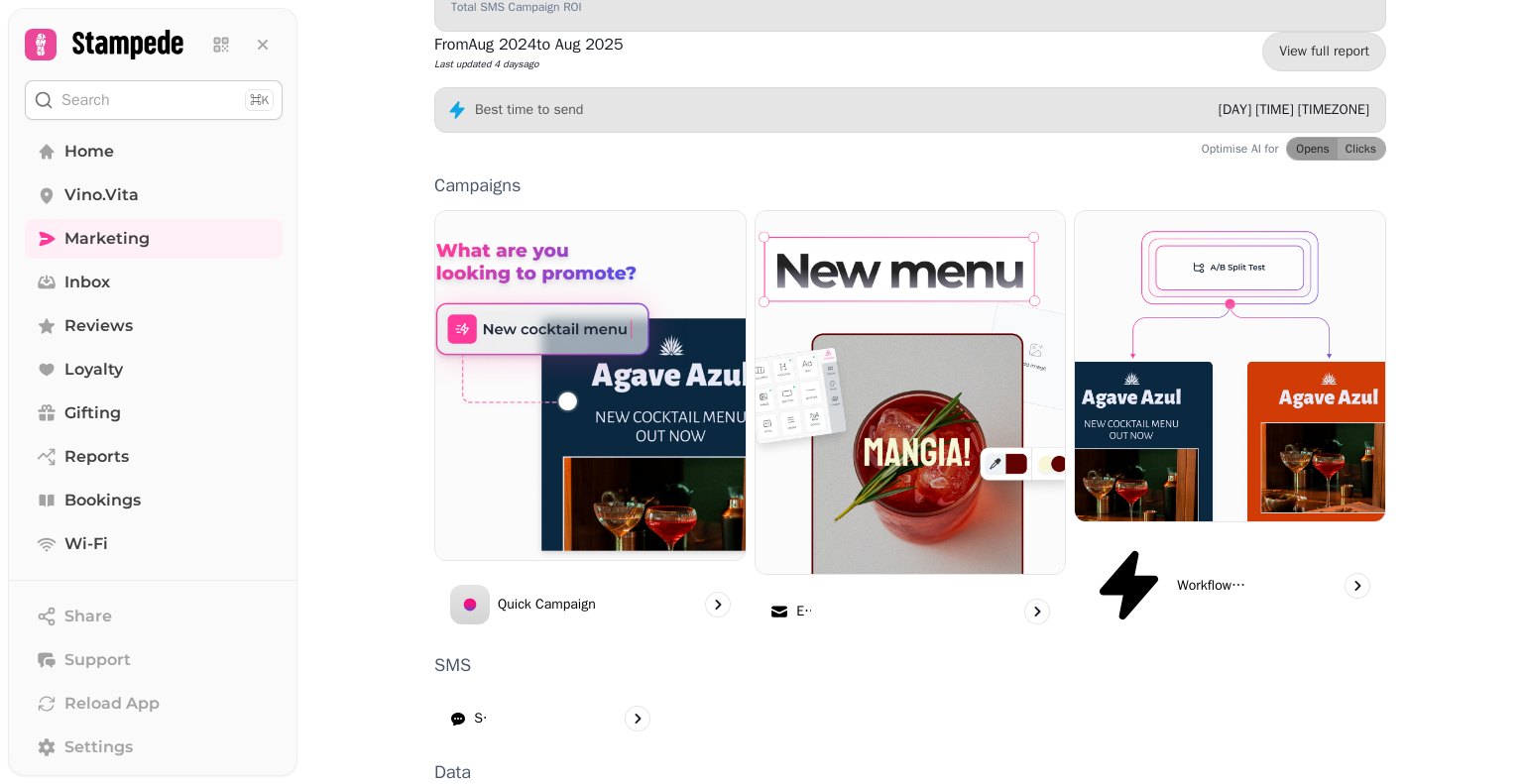 click on "Segments" at bounding box center (503, 830) 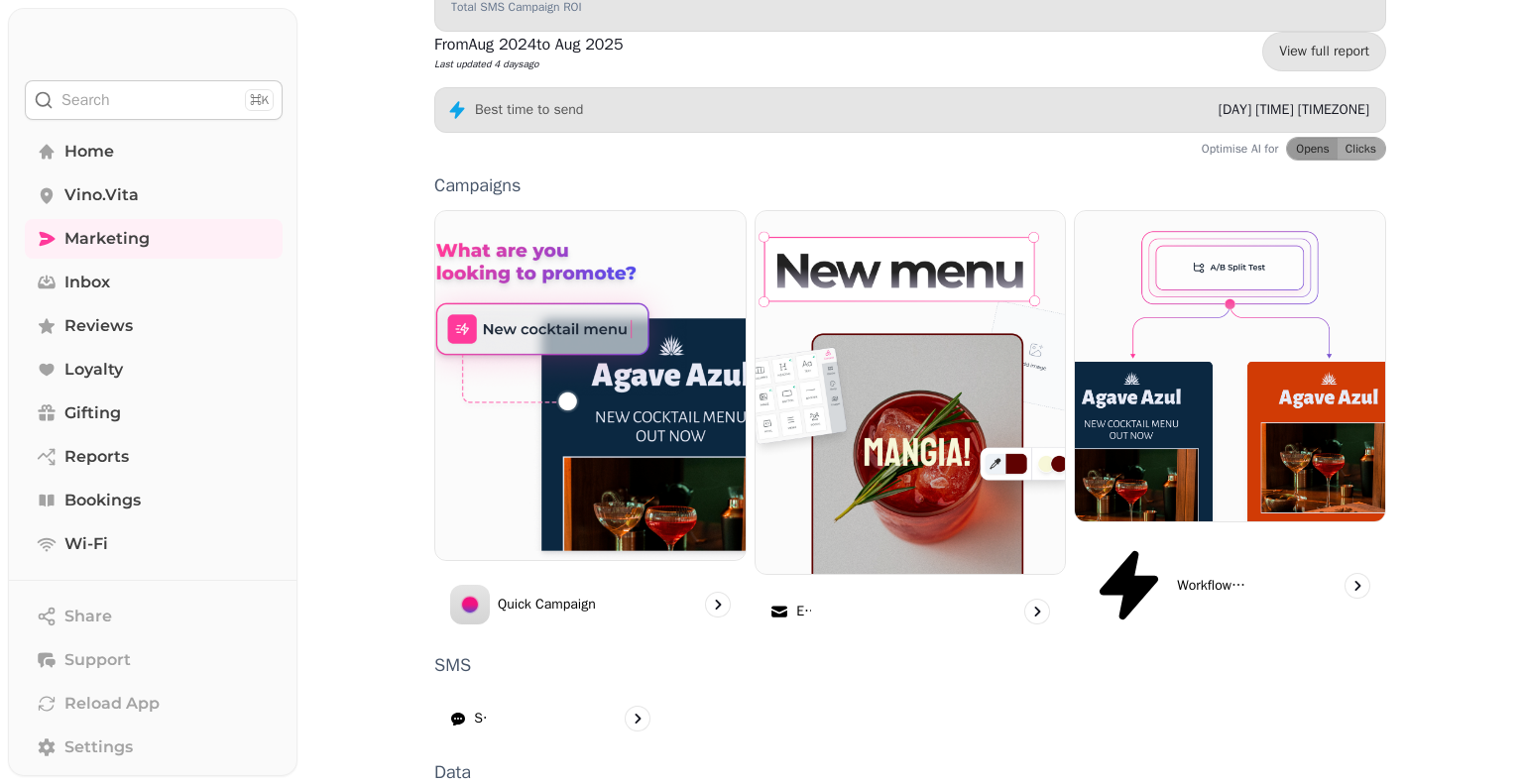 scroll, scrollTop: 17, scrollLeft: 0, axis: vertical 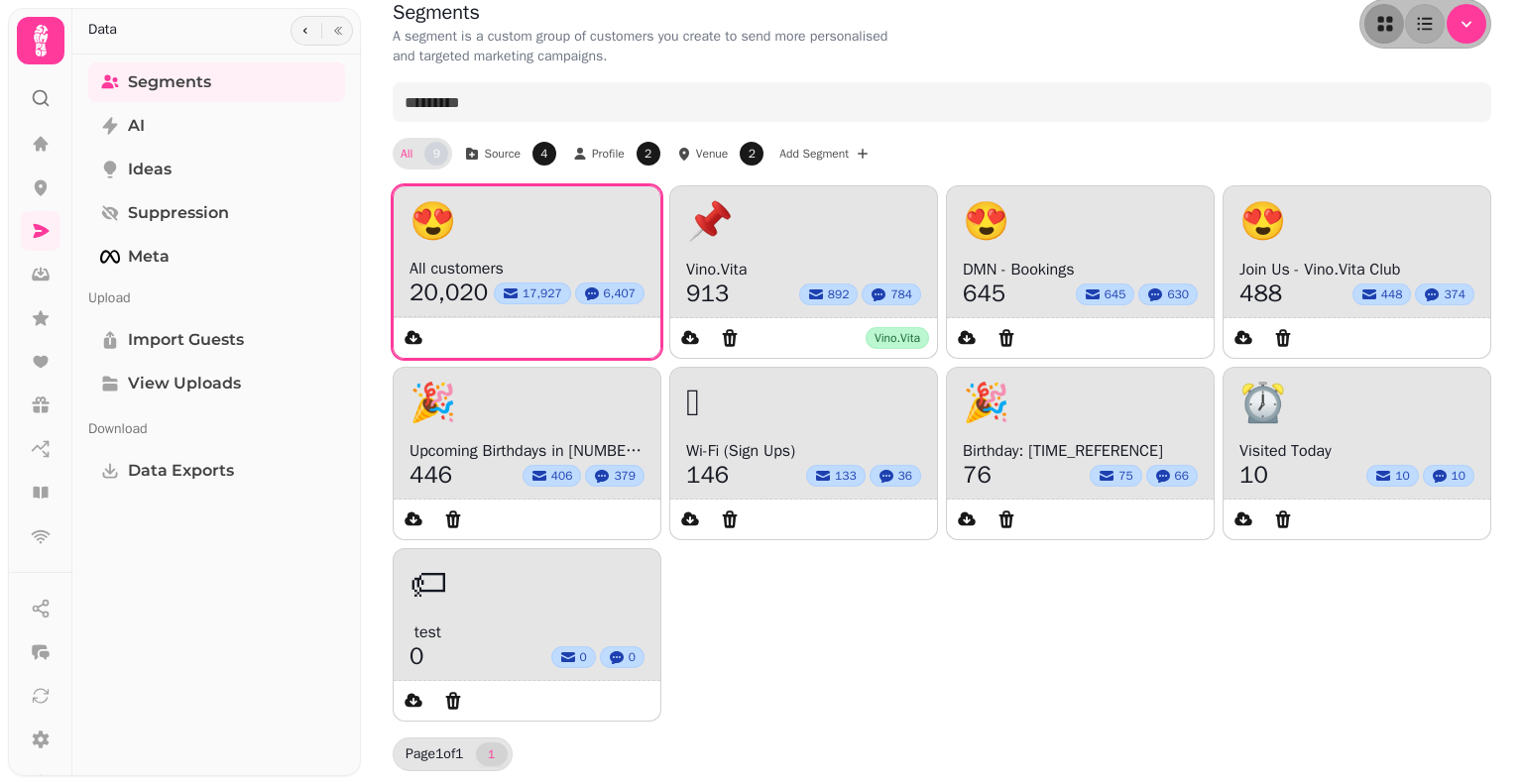 click on "😍" at bounding box center [527, 221] 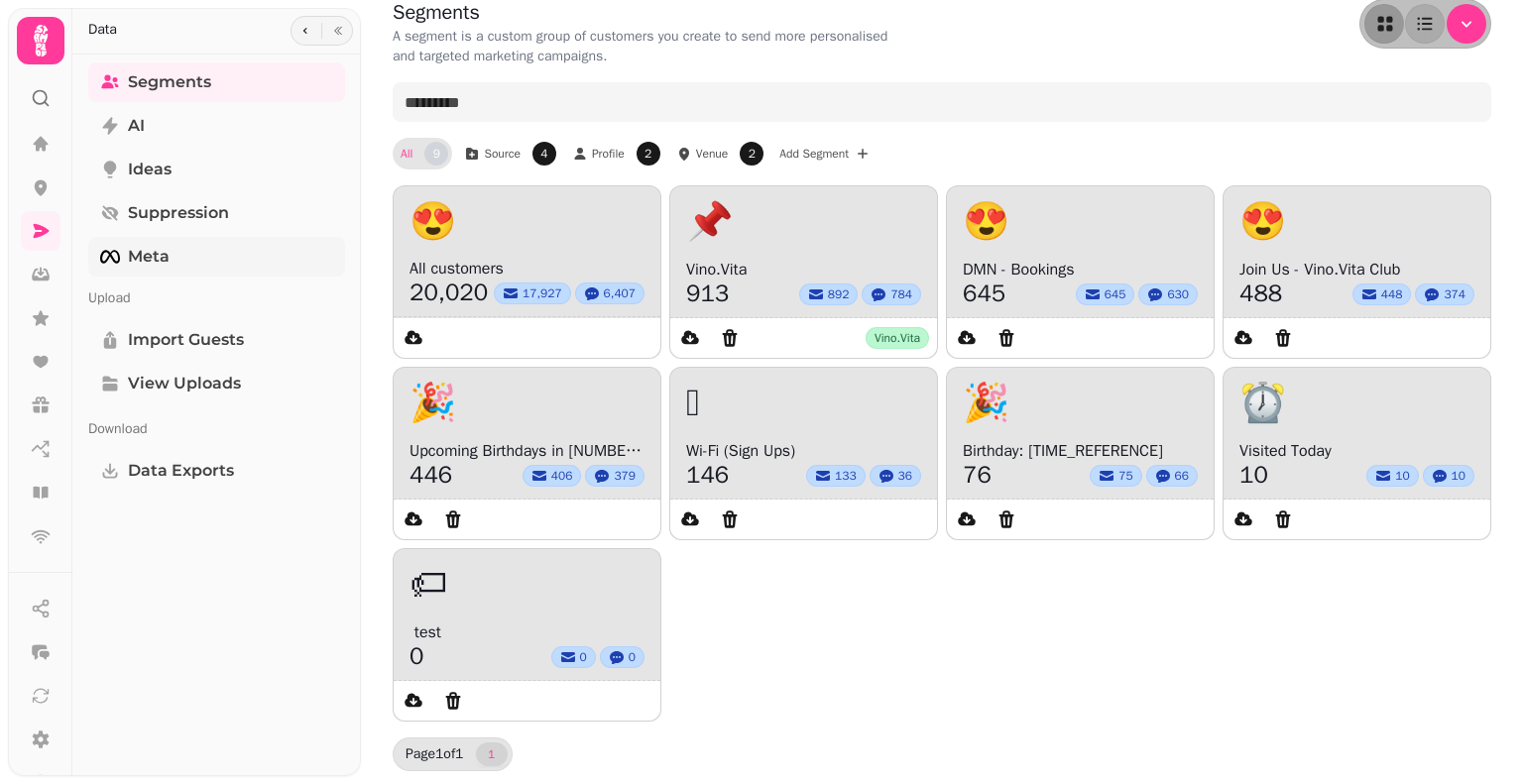 click on "Meta" at bounding box center [216, 257] 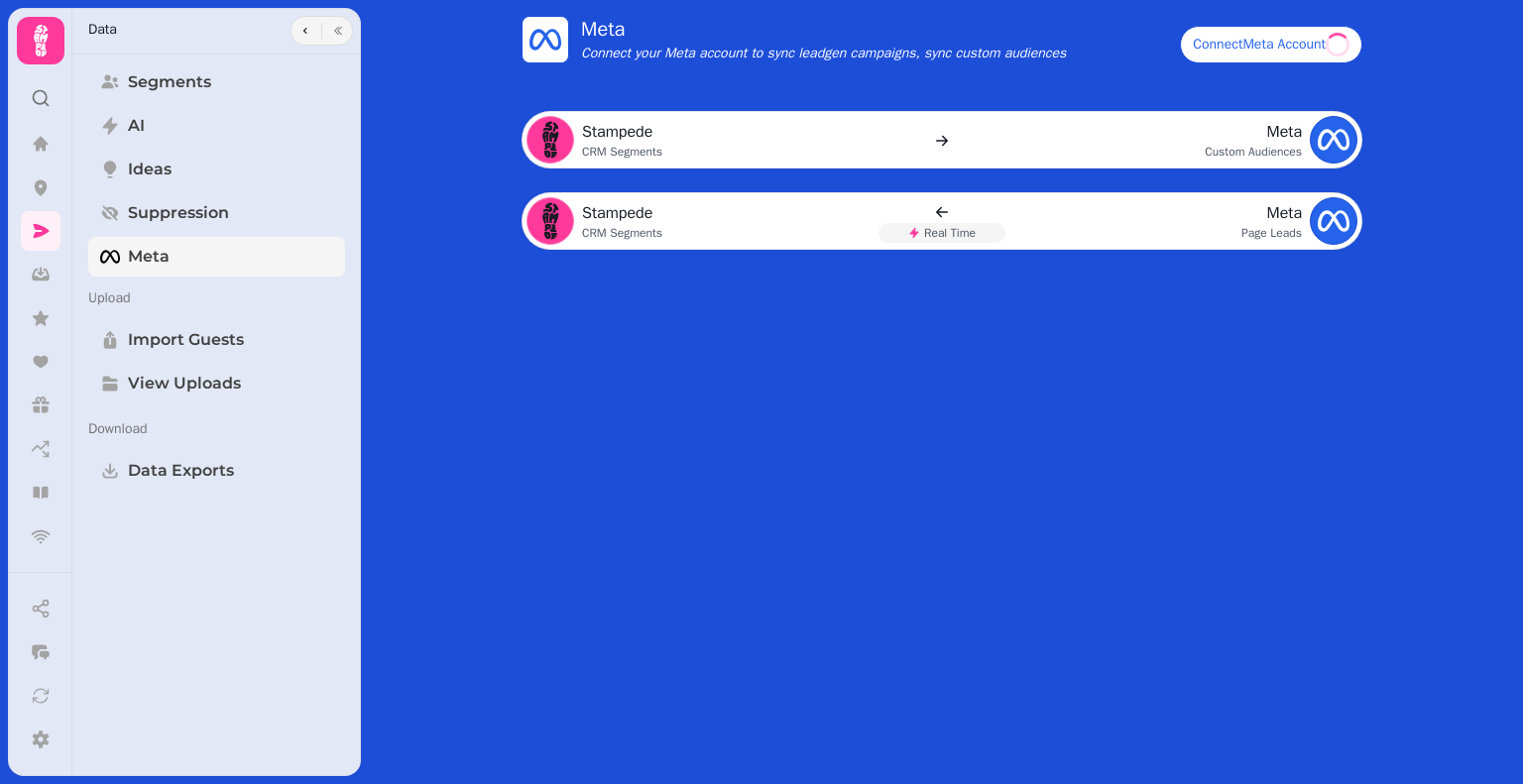 scroll, scrollTop: 0, scrollLeft: 0, axis: both 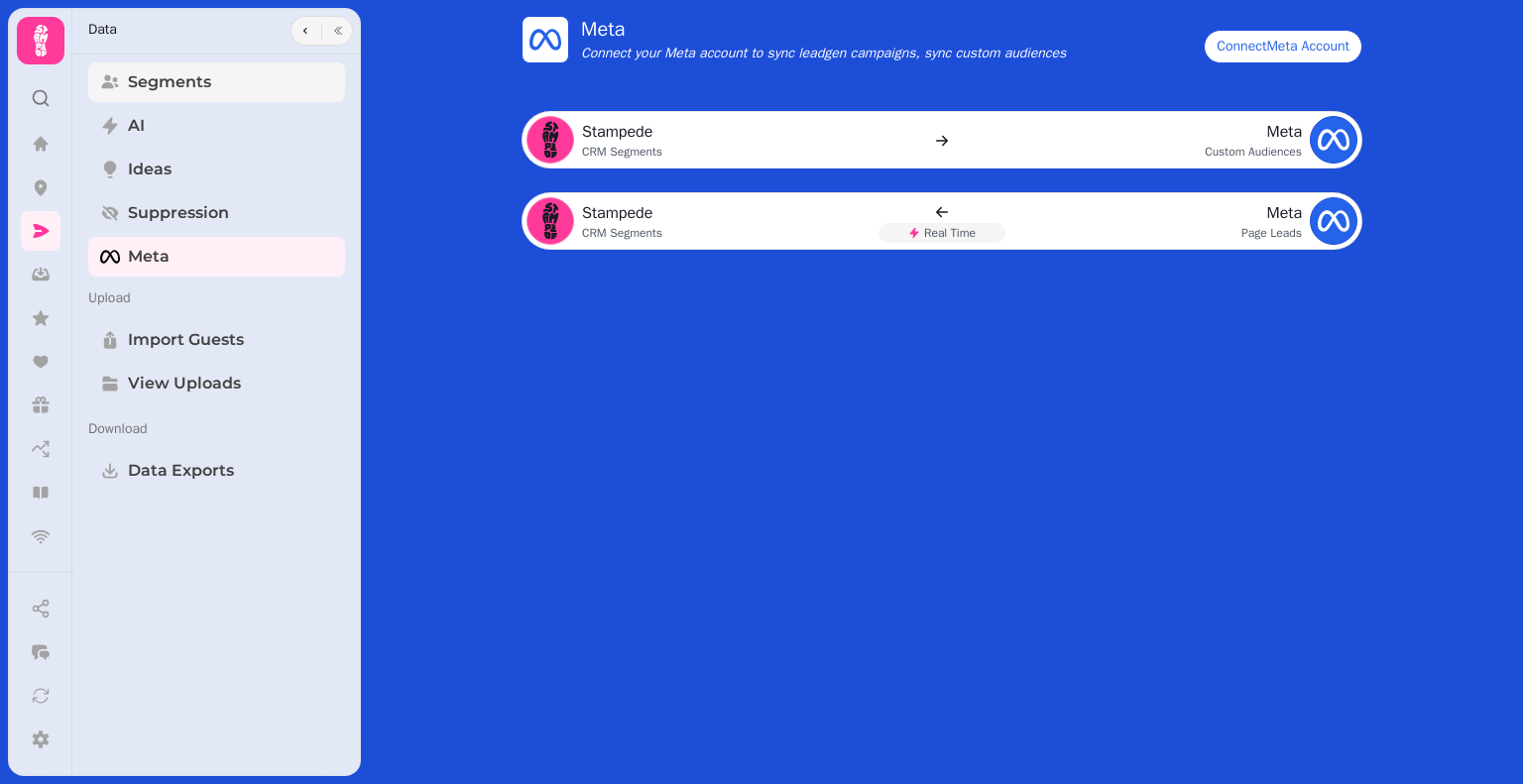 click on "Segments" at bounding box center (216, 82) 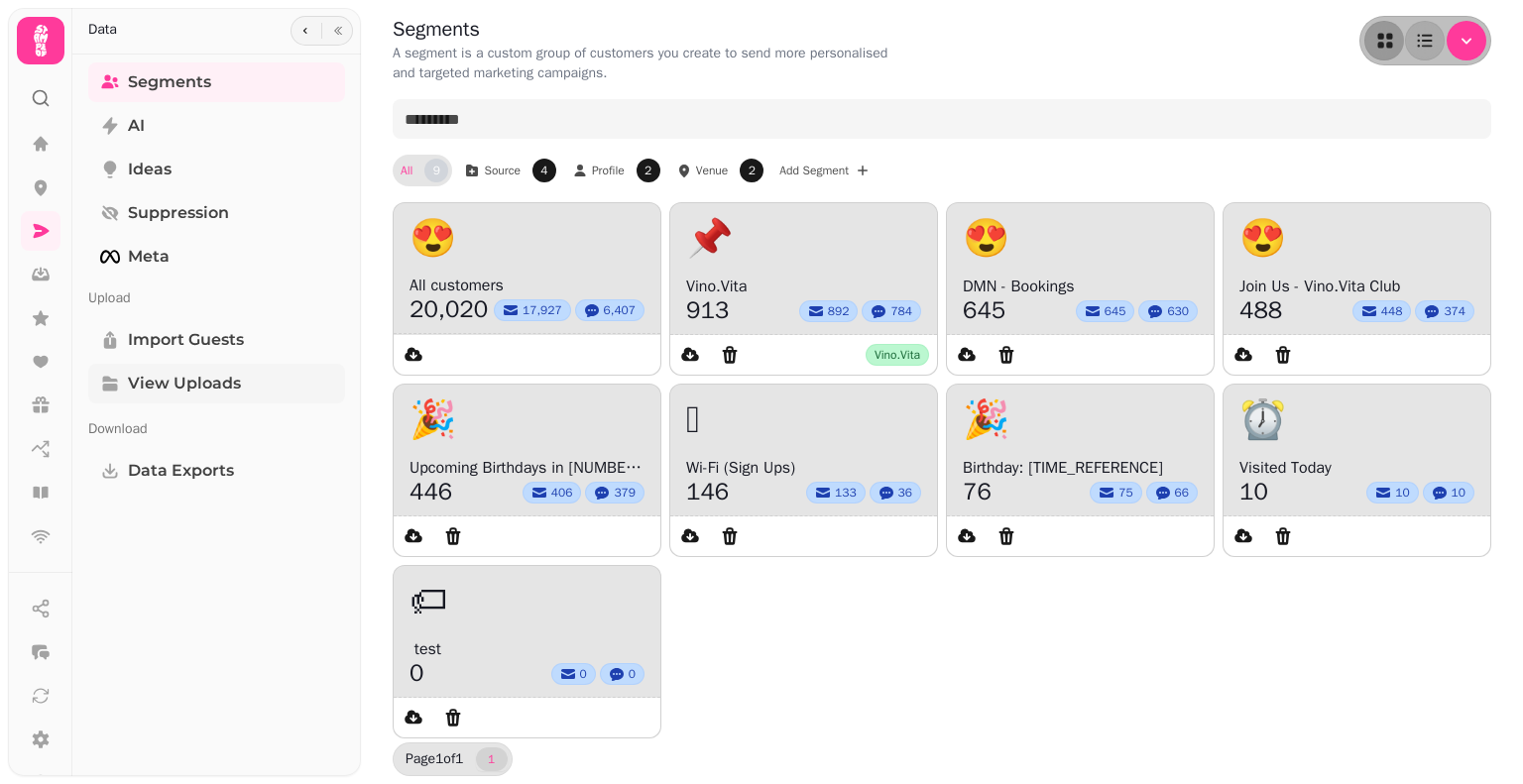 click on "View Uploads" at bounding box center (184, 384) 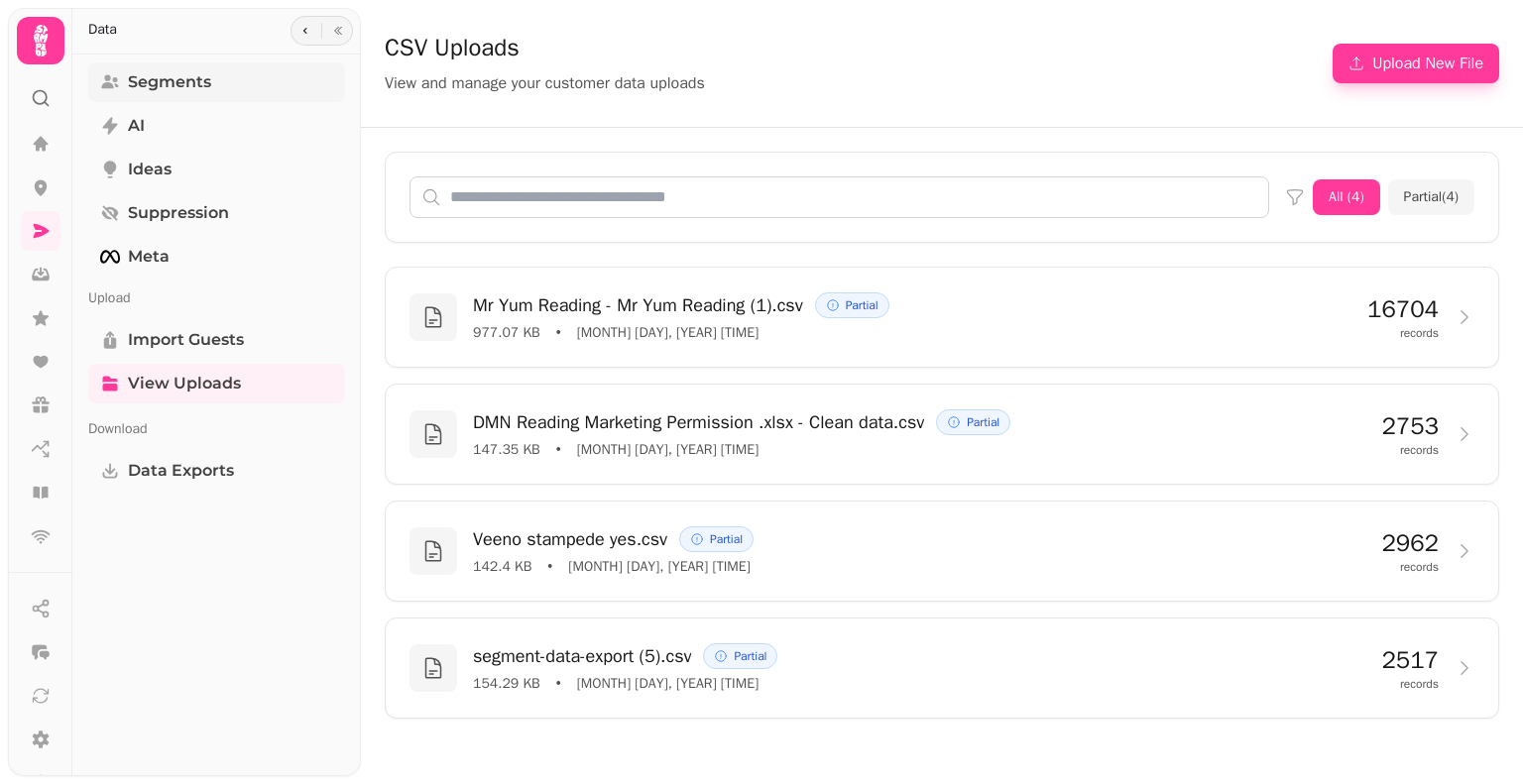 click on "Segments" at bounding box center [170, 82] 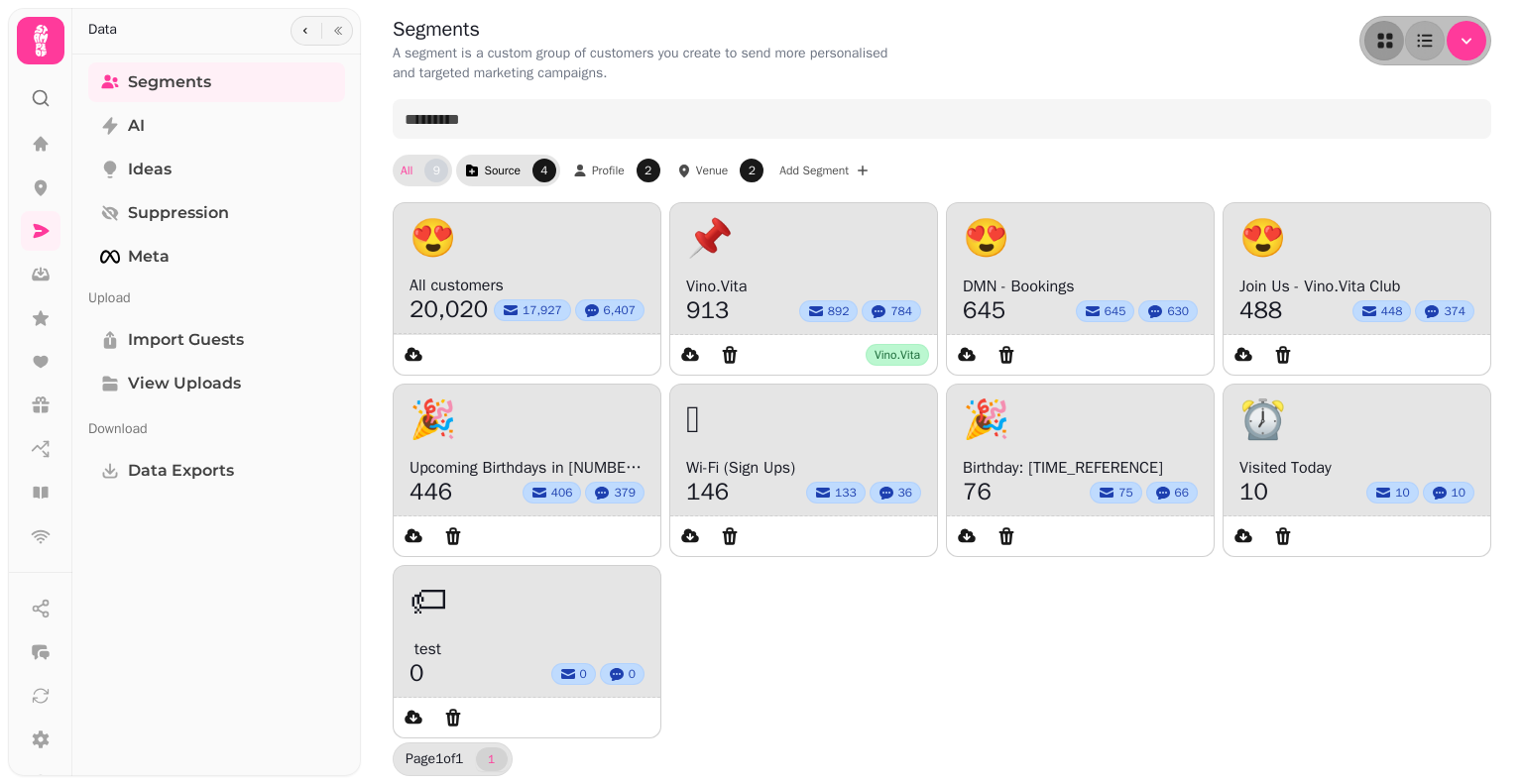 click on "Source" at bounding box center [502, 170] 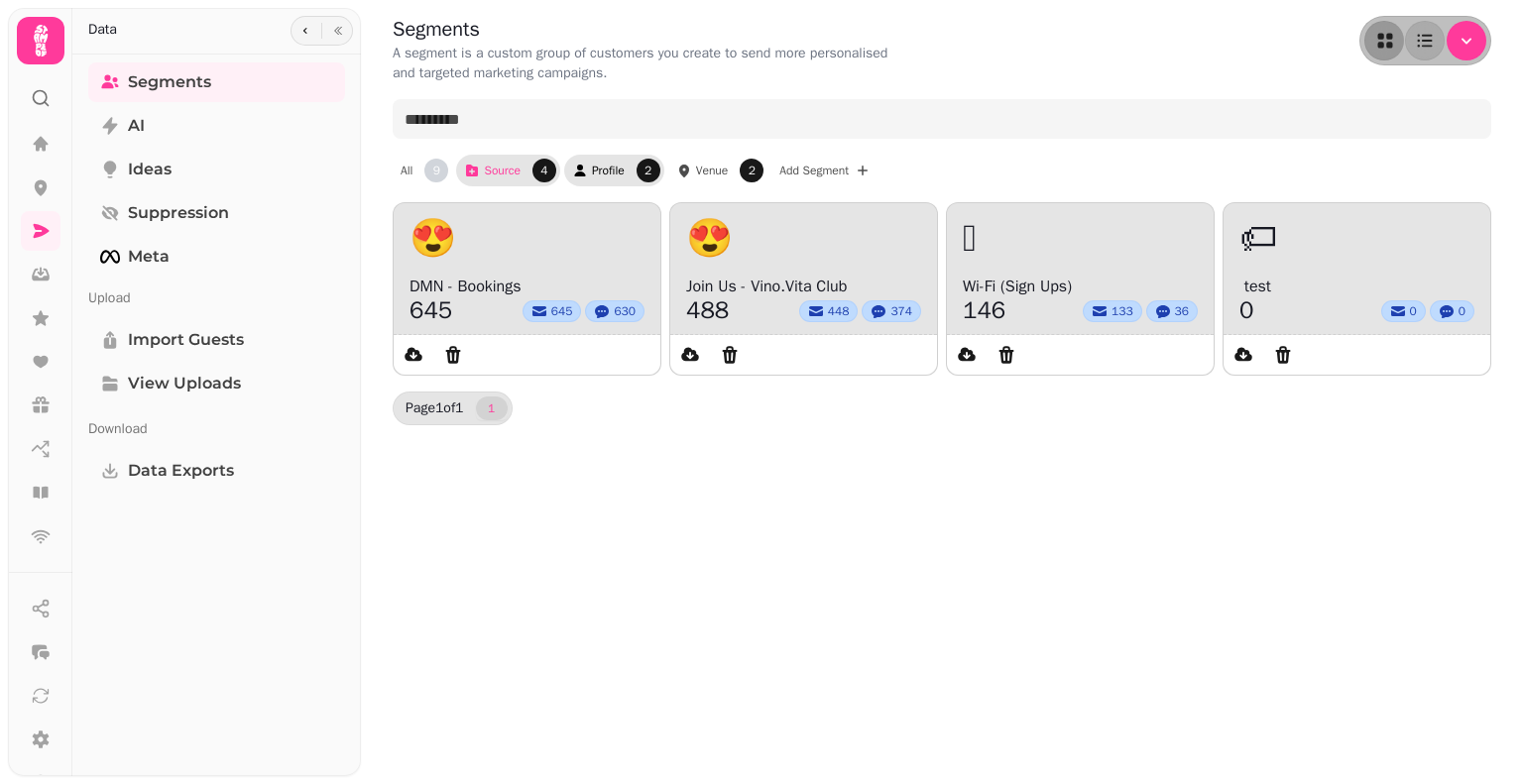 click on "Profile" at bounding box center (608, 170) 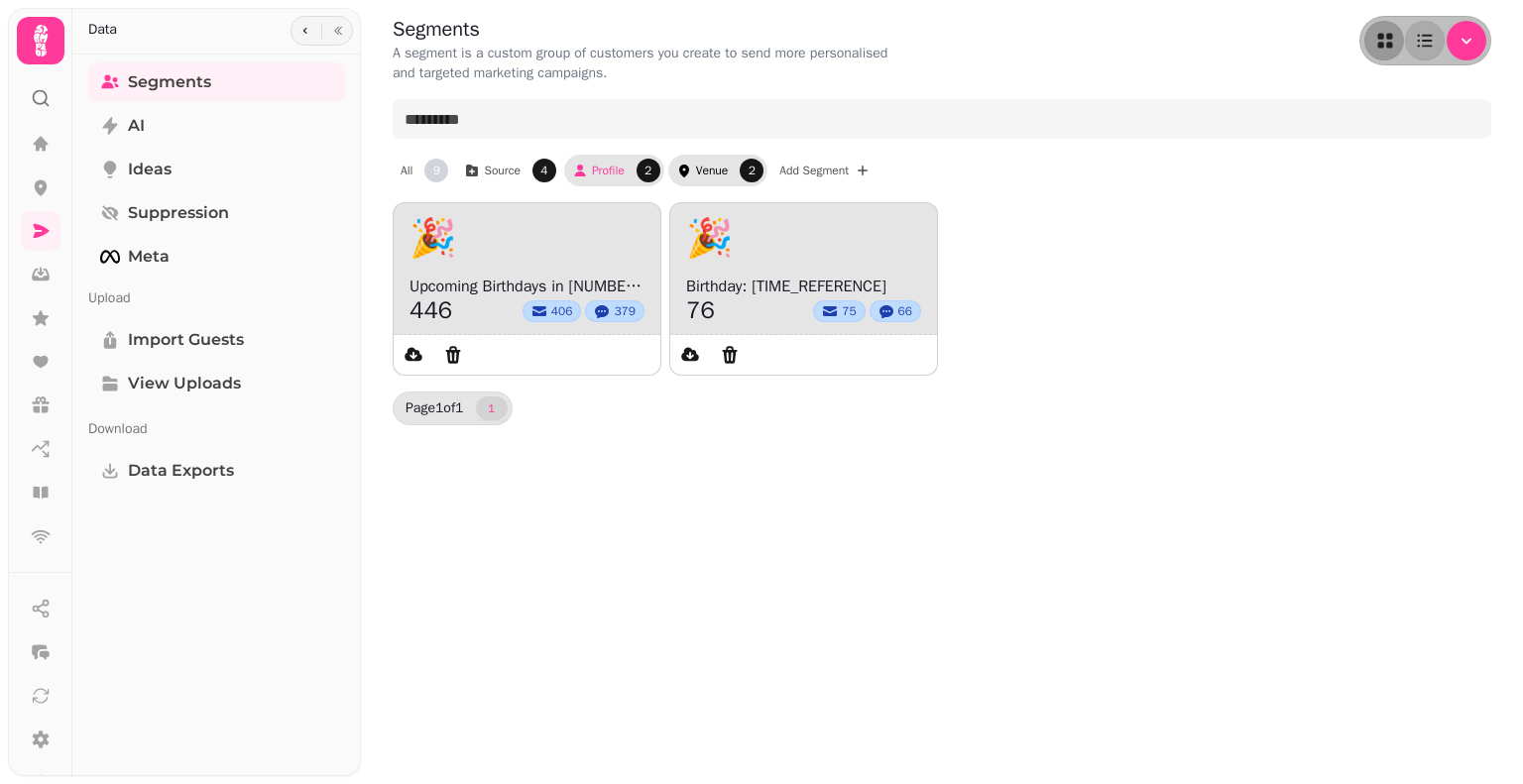 click on "Venue" at bounding box center [712, 170] 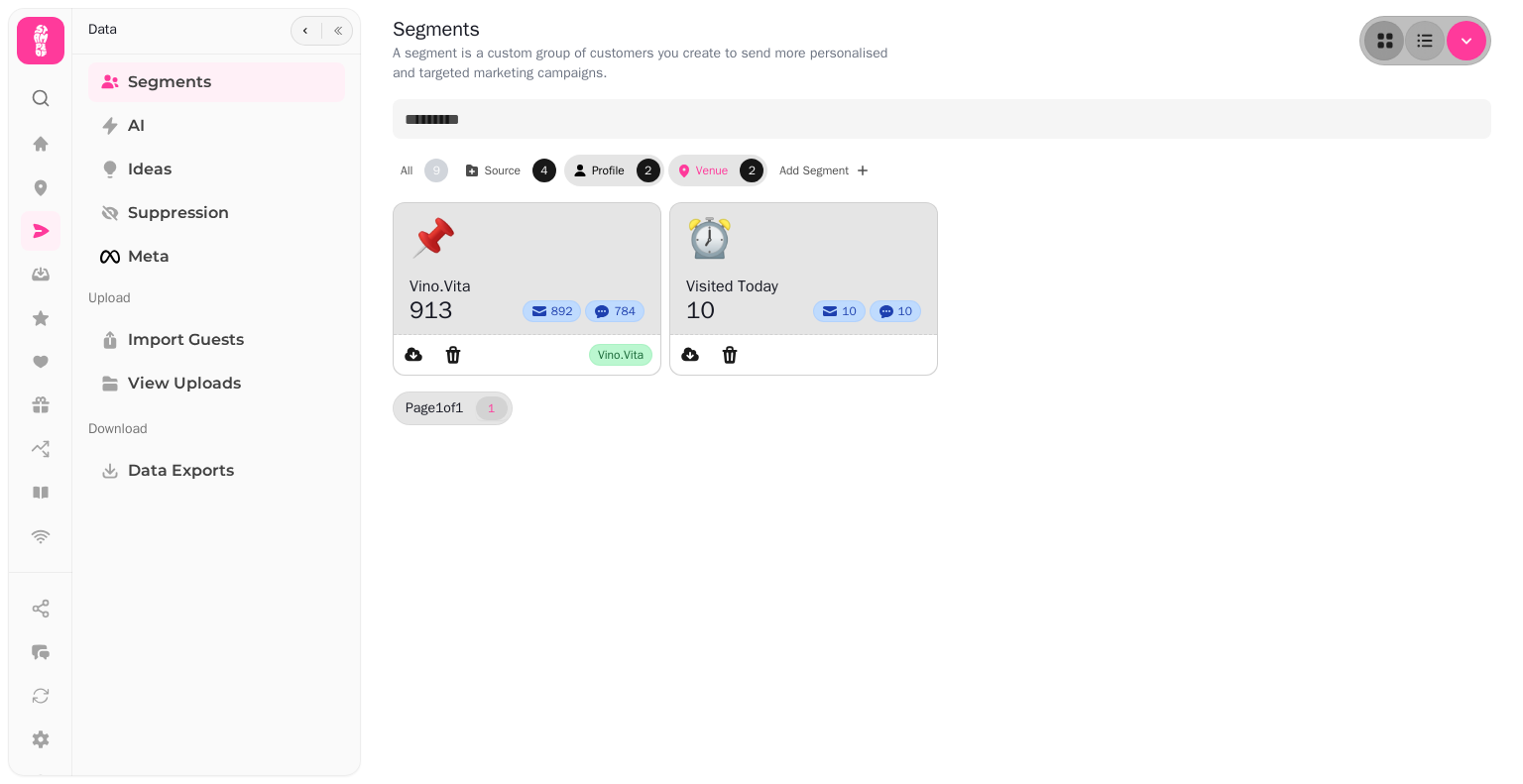 click on "Profile" at bounding box center (608, 170) 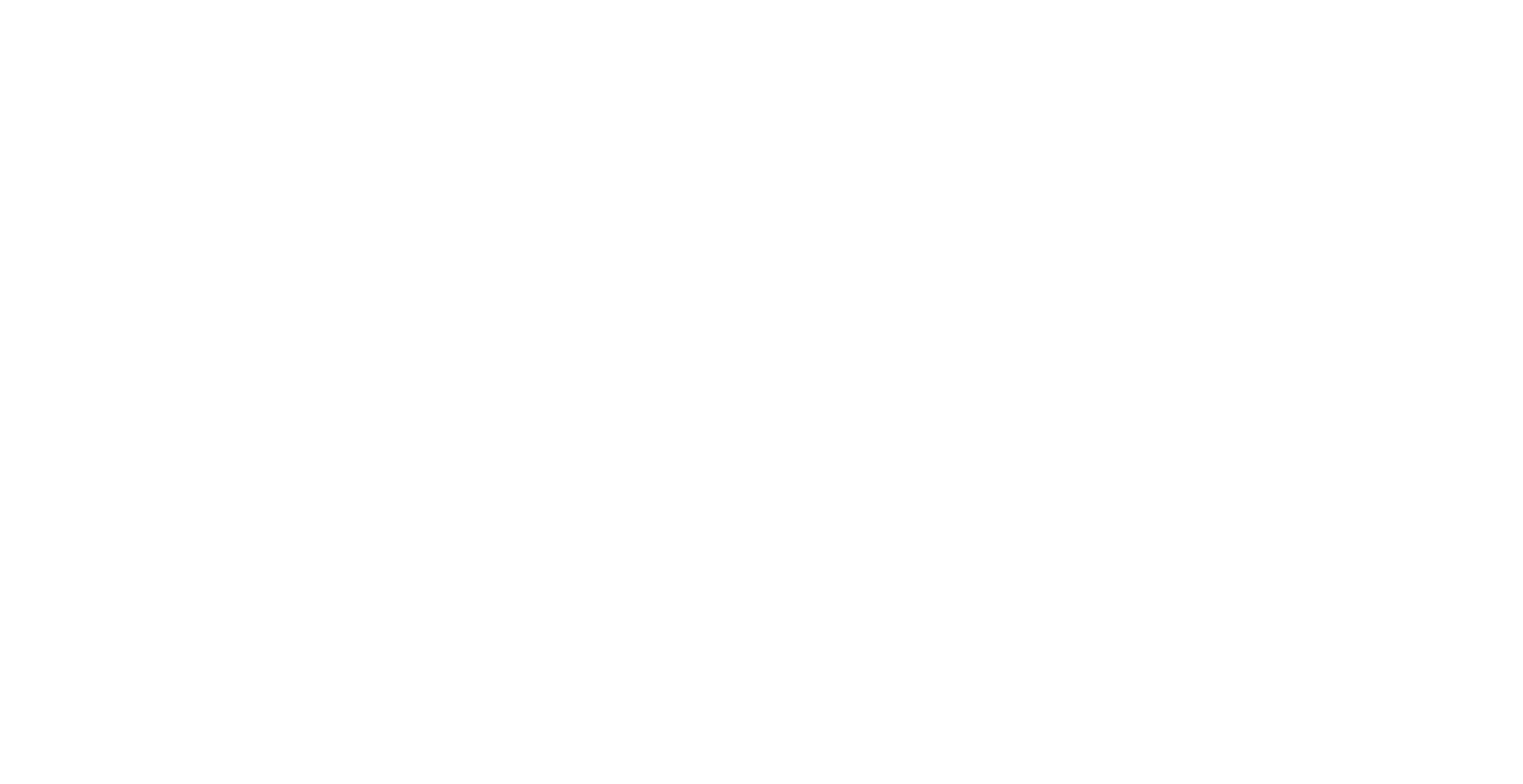 scroll, scrollTop: 0, scrollLeft: 0, axis: both 